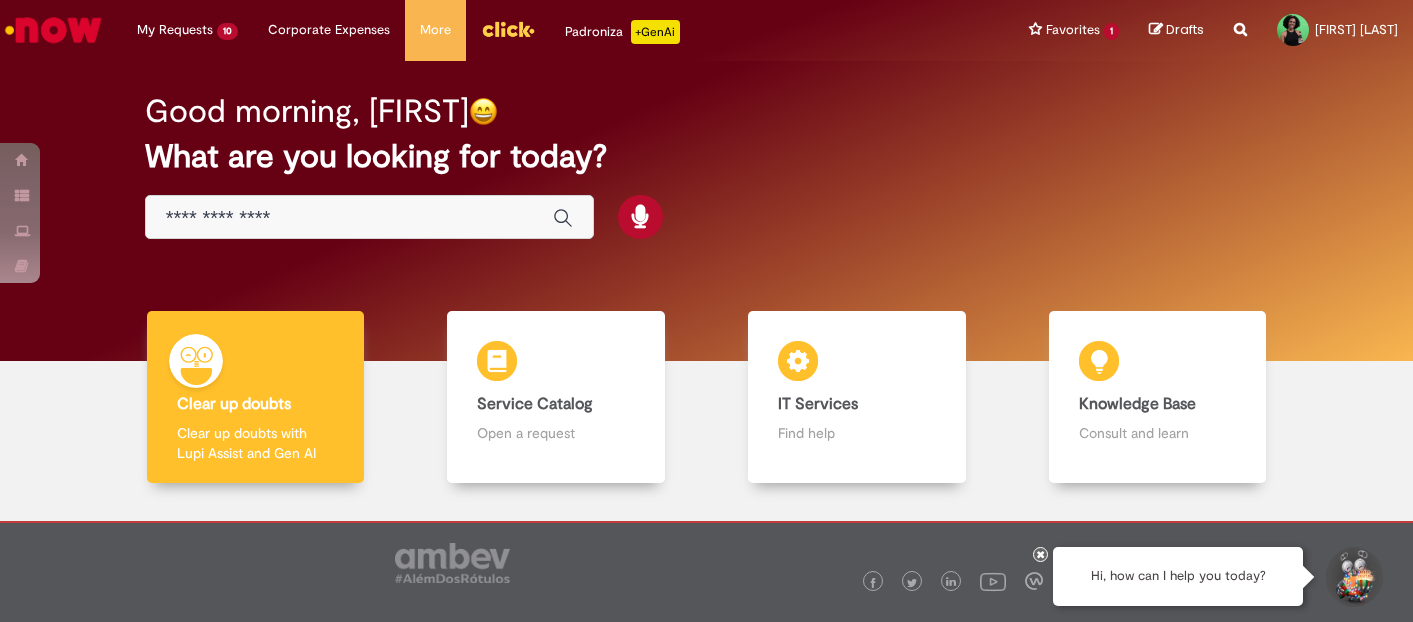 scroll, scrollTop: 0, scrollLeft: 0, axis: both 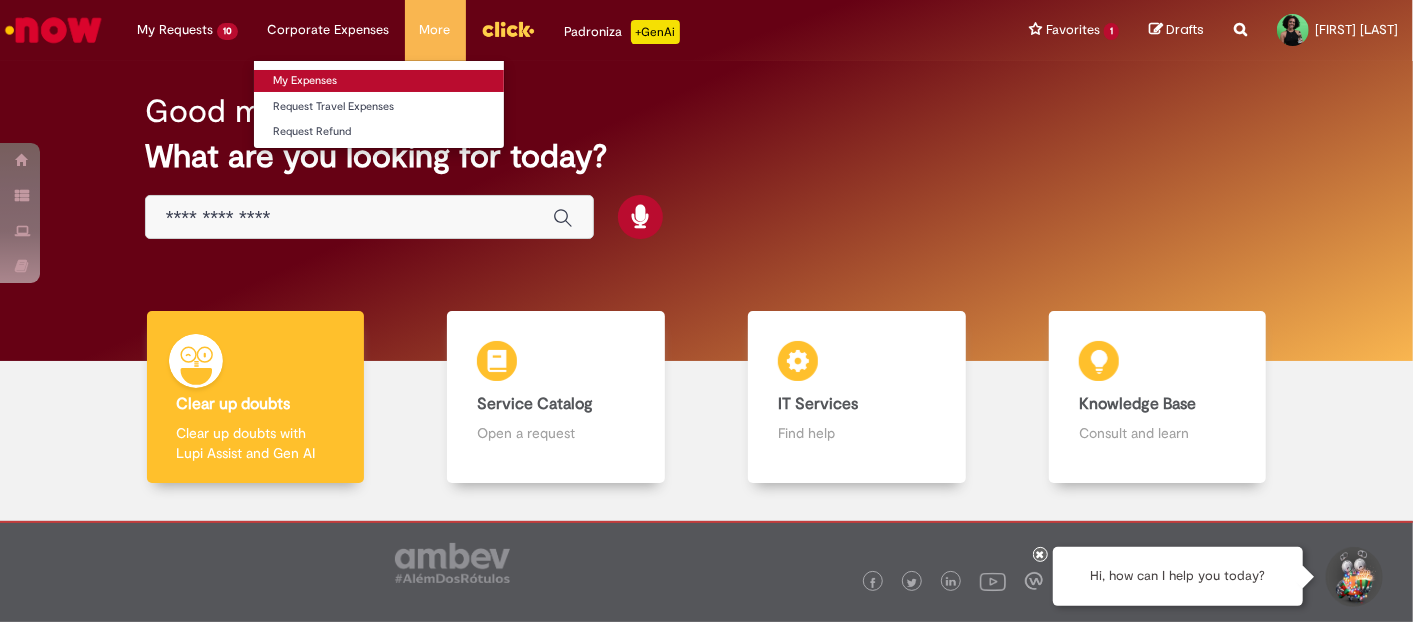 click on "My Expenses" at bounding box center (379, 81) 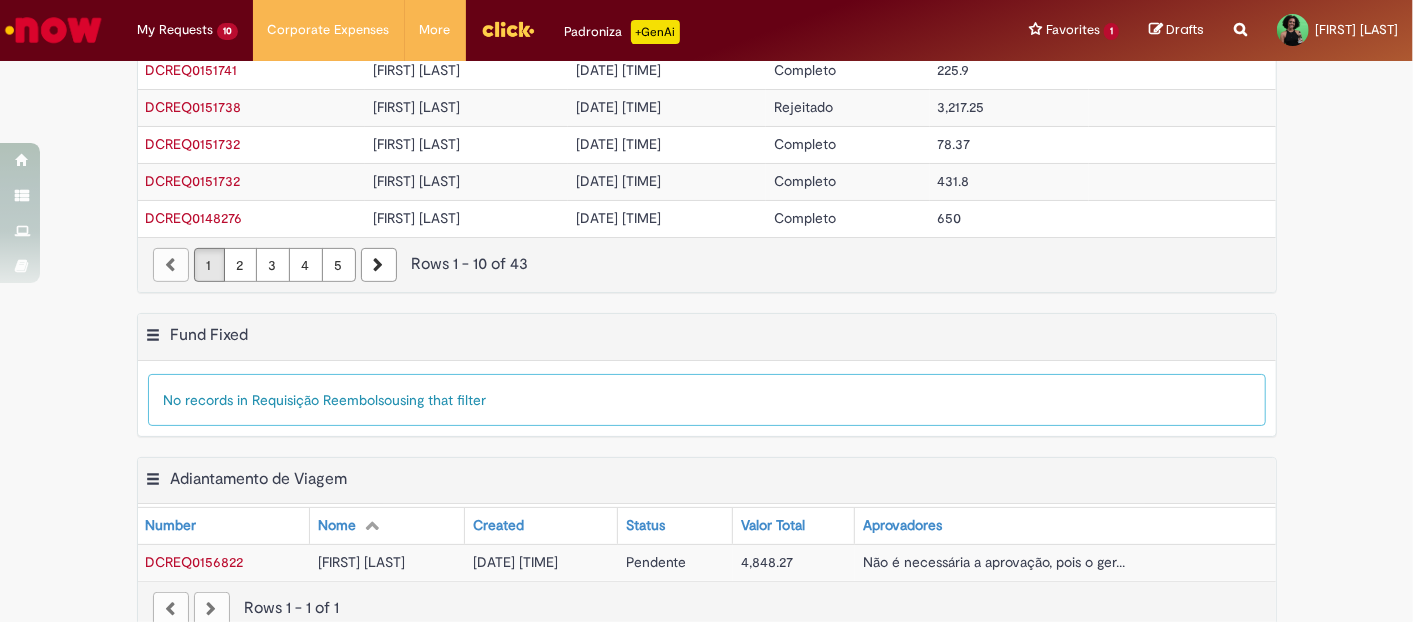 scroll, scrollTop: 458, scrollLeft: 0, axis: vertical 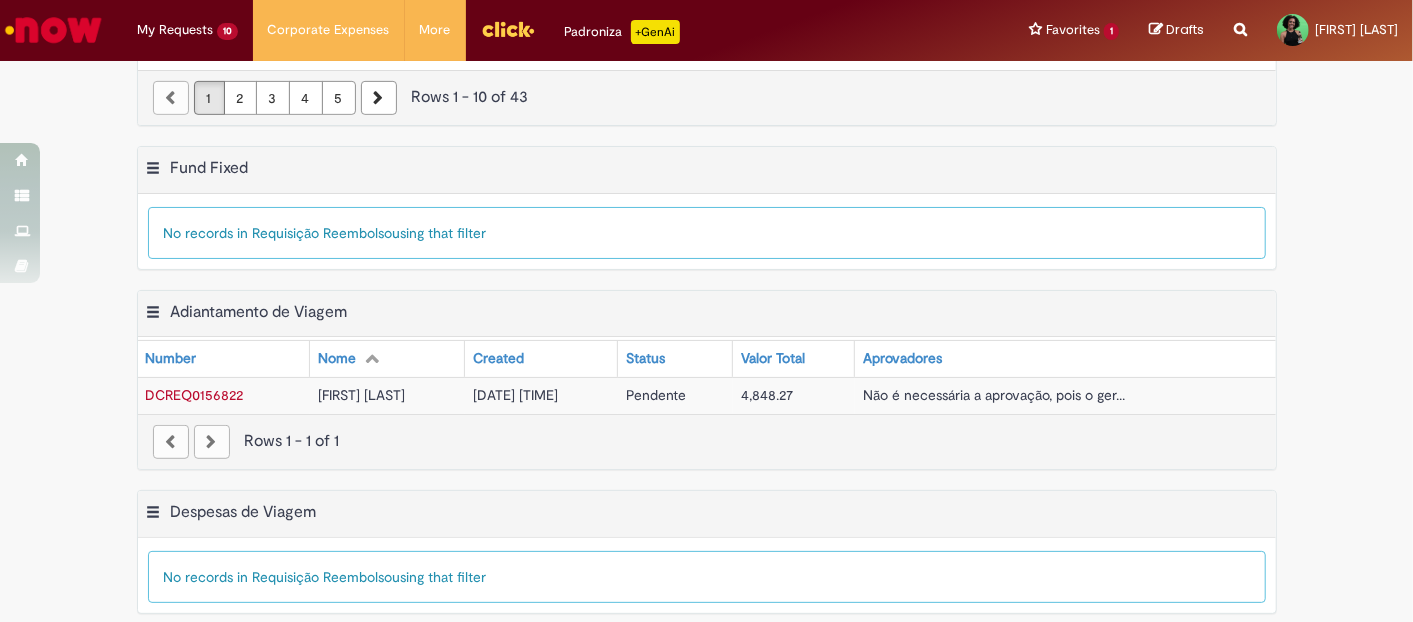 click on "[DATE] [TIME]" at bounding box center [541, 395] 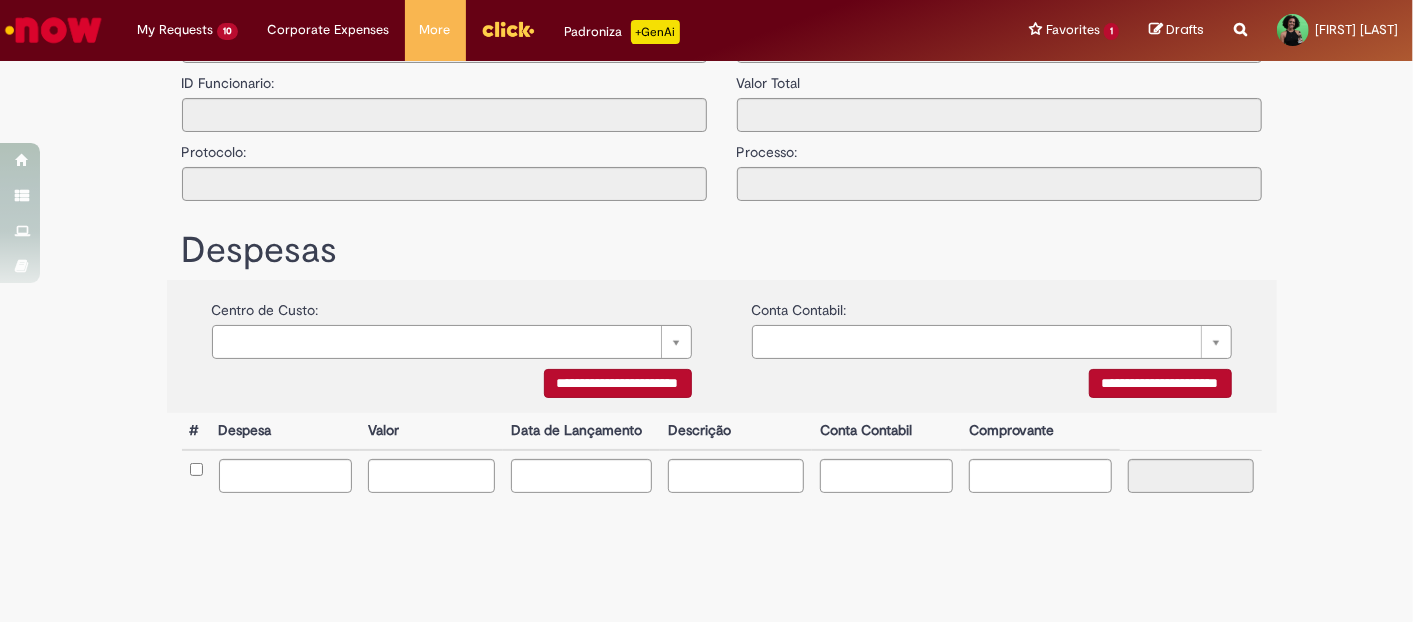 scroll, scrollTop: 0, scrollLeft: 0, axis: both 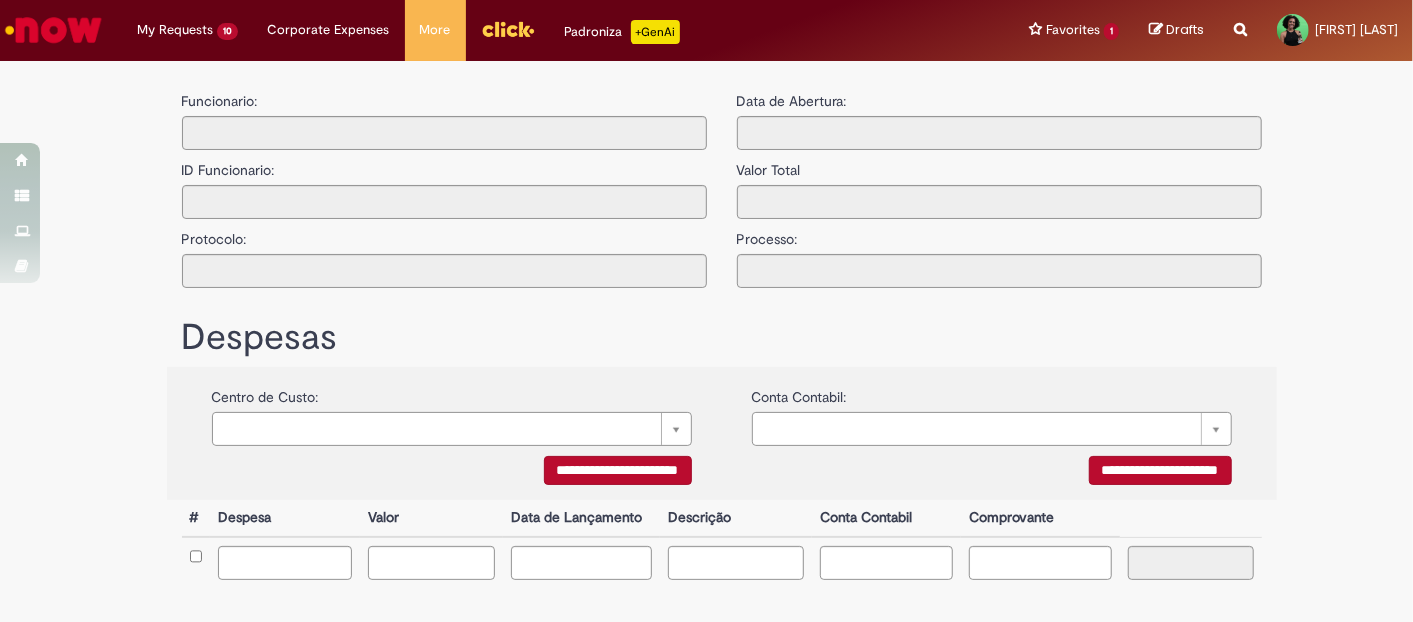 type on "**********" 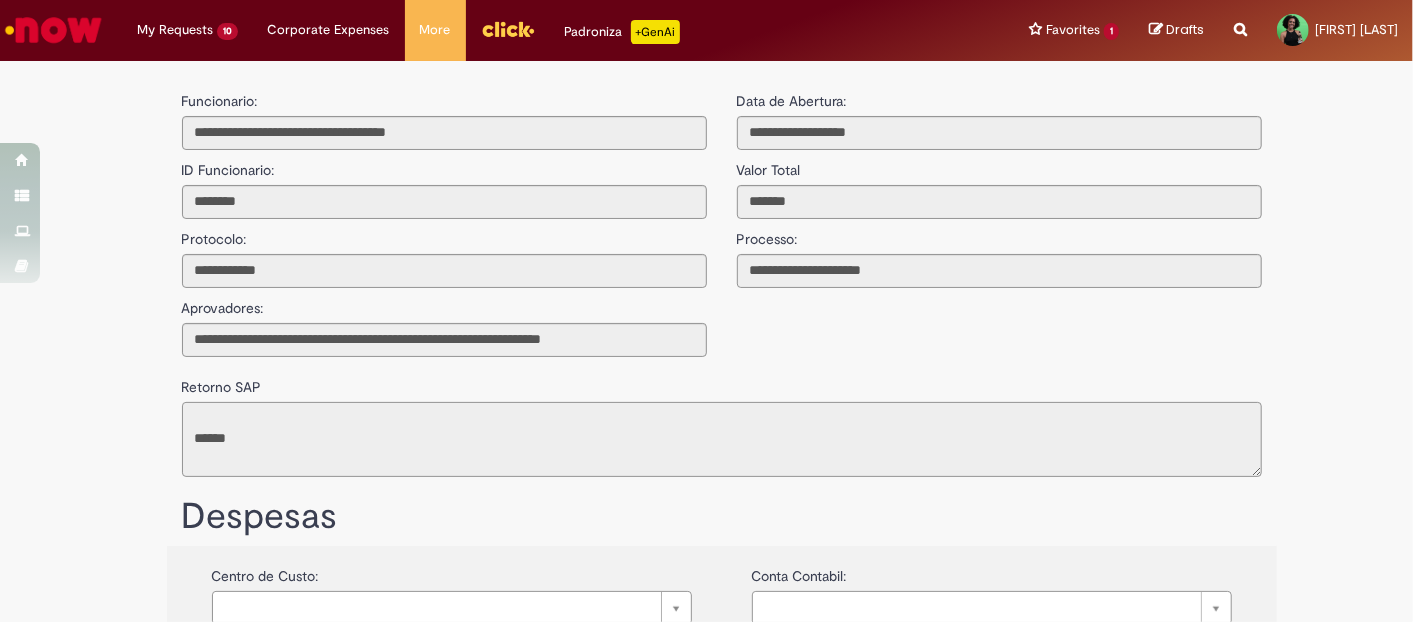 scroll, scrollTop: 88, scrollLeft: 0, axis: vertical 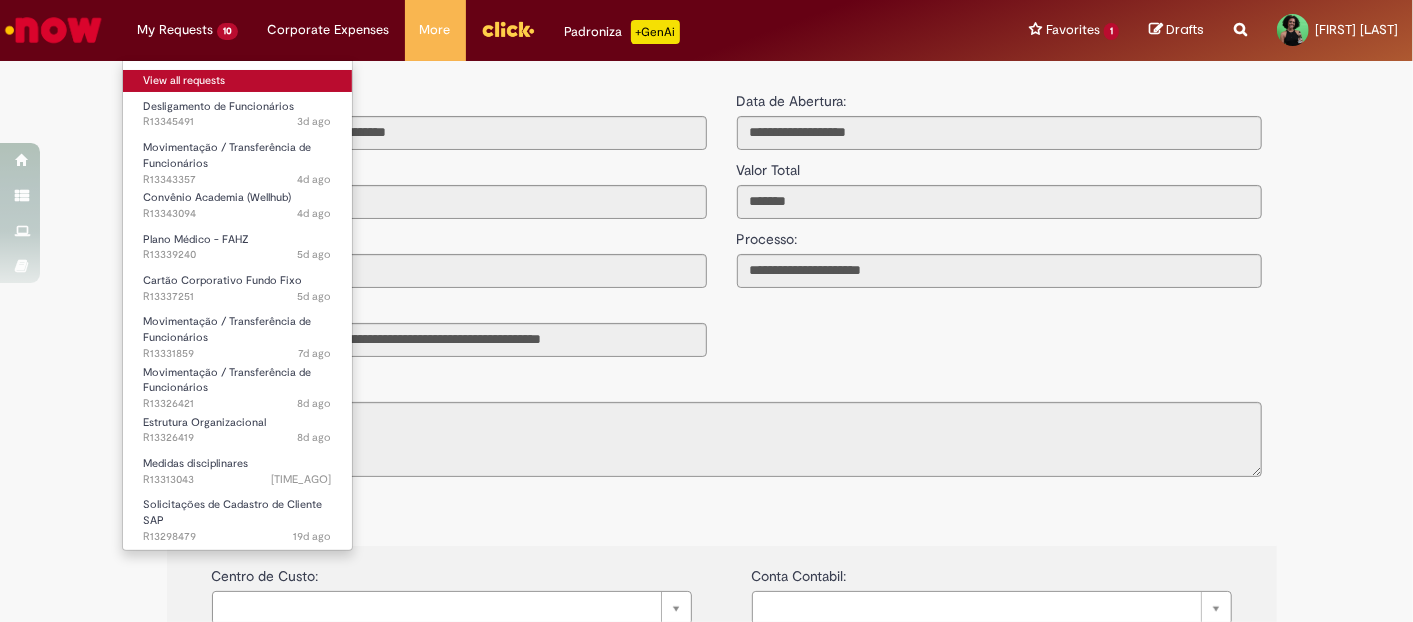 click on "View all requests" at bounding box center [237, 81] 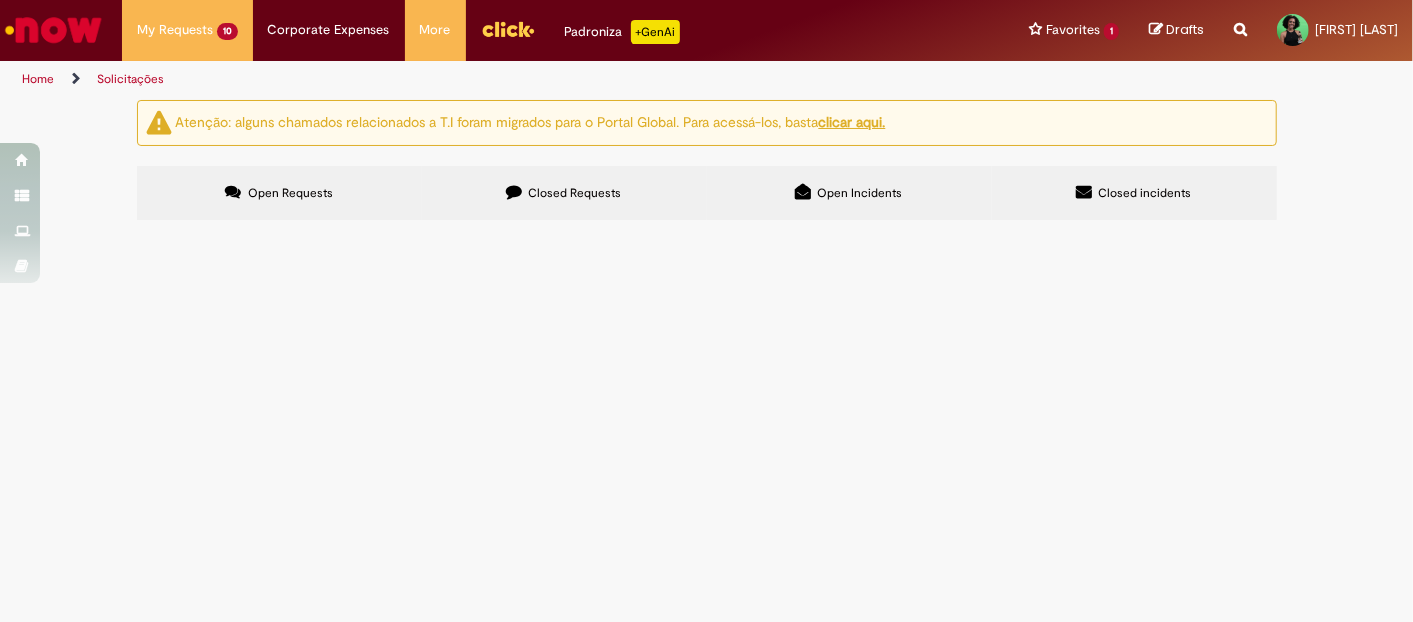 click on "Bom dia, solicito cancelamento do desligamento lancado para o funcionario." at bounding box center [0, 0] 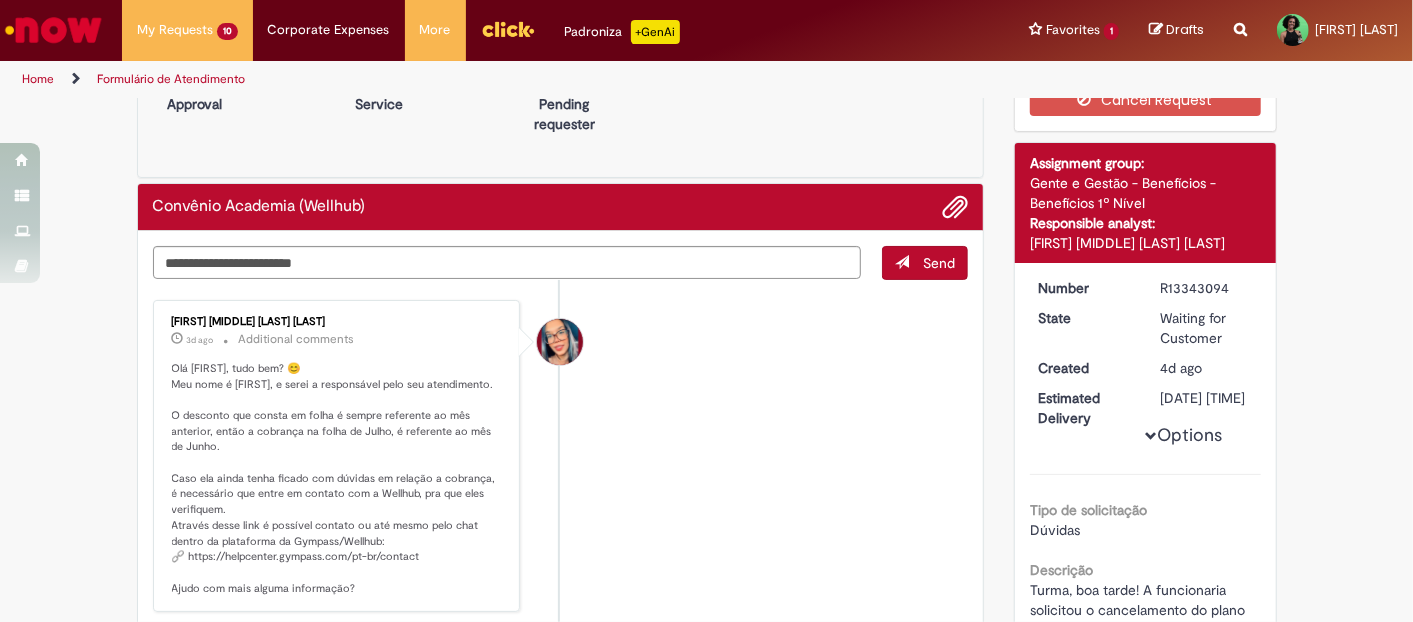 scroll, scrollTop: 111, scrollLeft: 0, axis: vertical 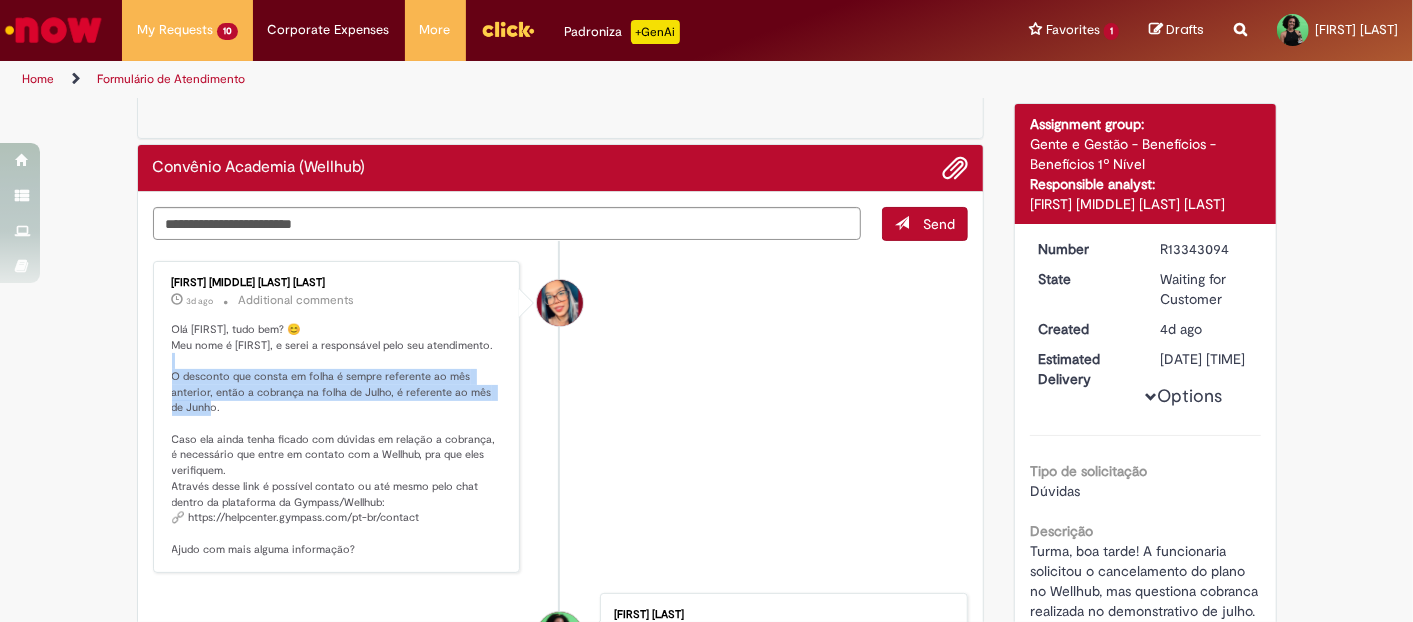 drag, startPoint x: 163, startPoint y: 374, endPoint x: 191, endPoint y: 406, distance: 42.520584 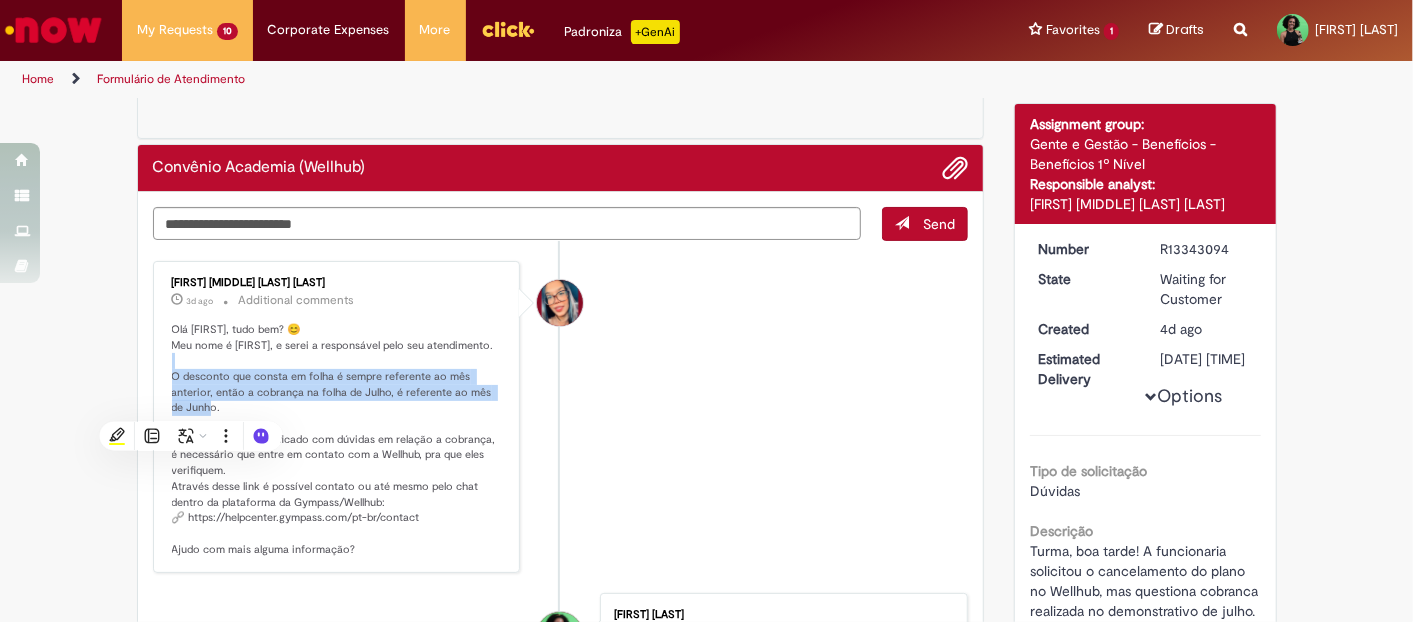 copy on "desconto que consta em folha e sempre referente ao mes anterior, entao a cobranca na folha de Julho, e referente ao mes de Junho." 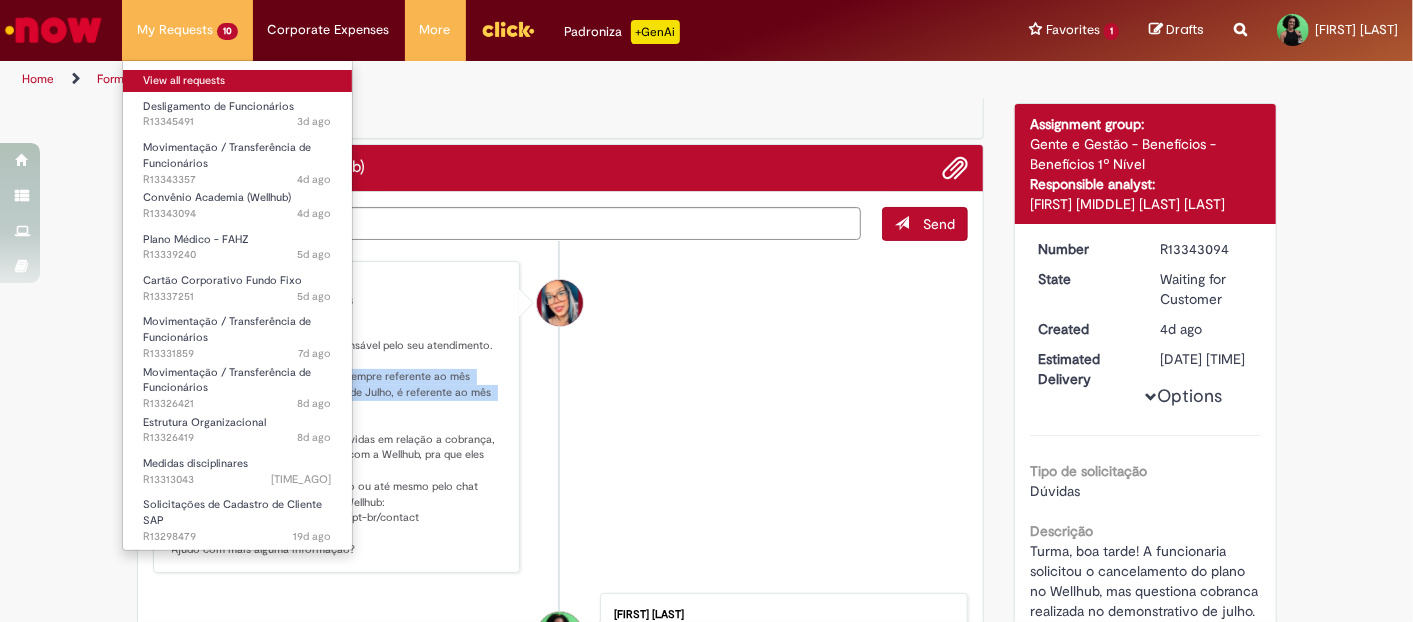 click on "View all requests" at bounding box center [237, 81] 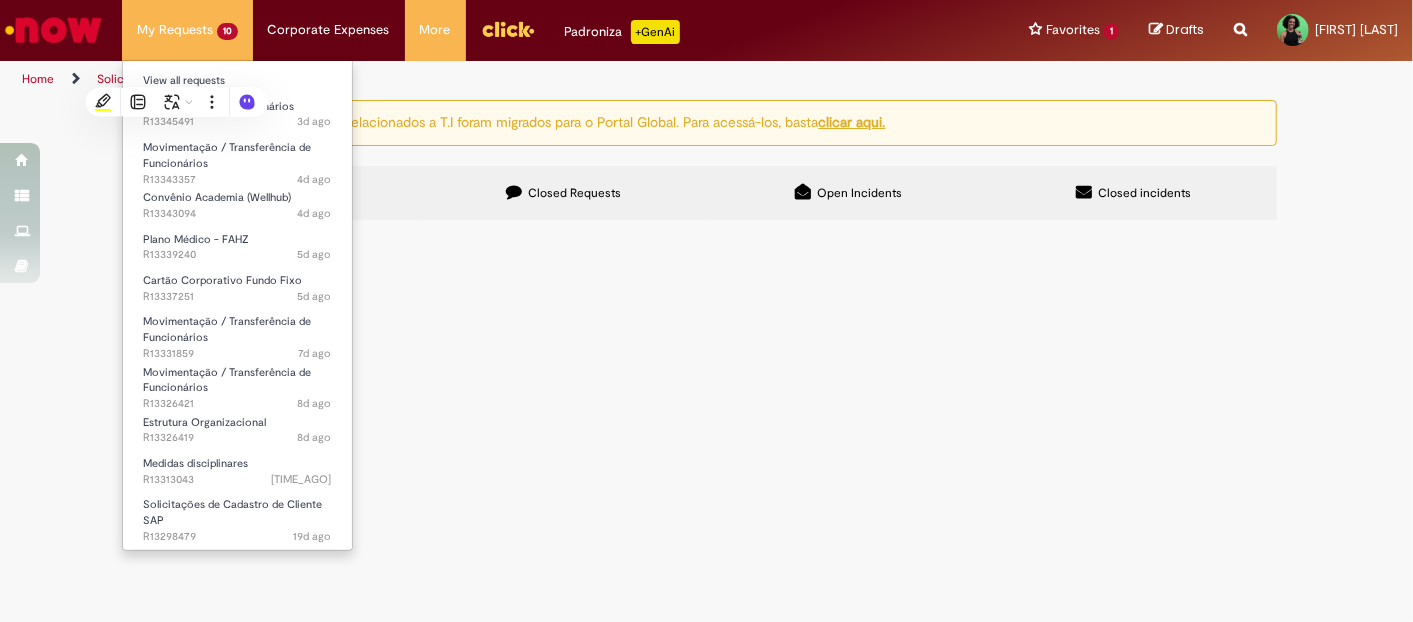 scroll, scrollTop: 0, scrollLeft: 0, axis: both 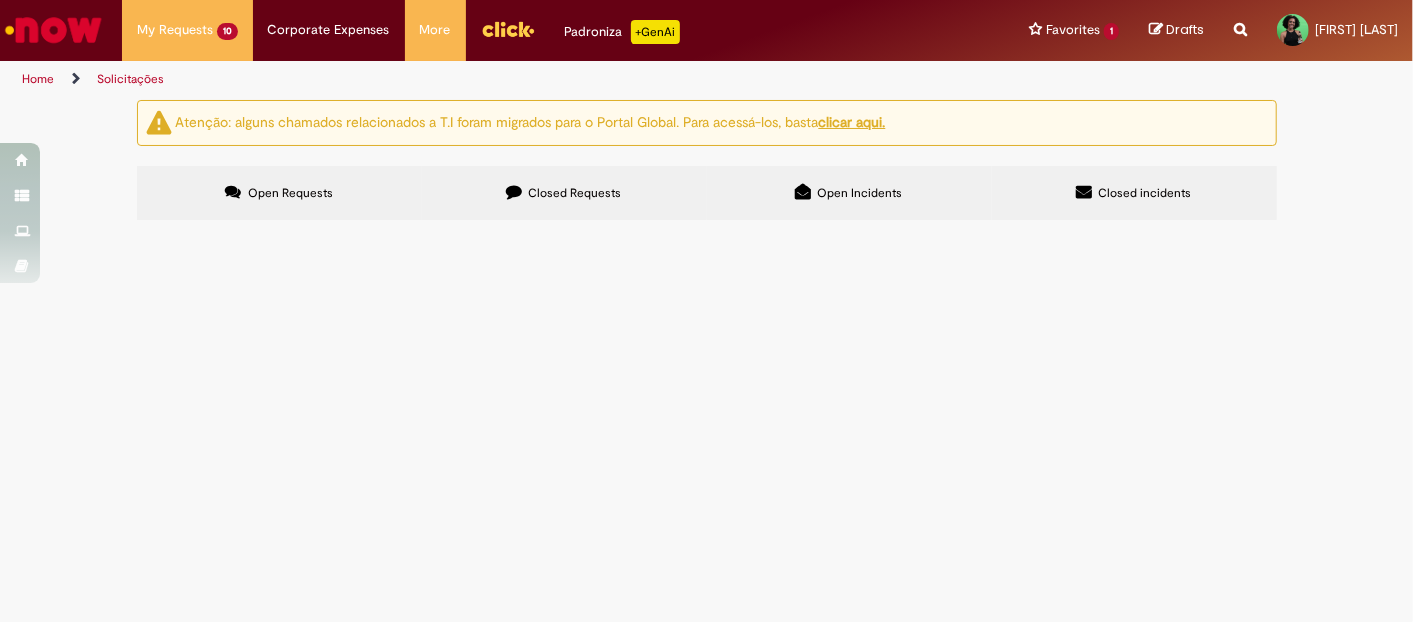 click on "Bom dia, solicito cancelamento do desligamento lancado para o funcionario." at bounding box center [0, 0] 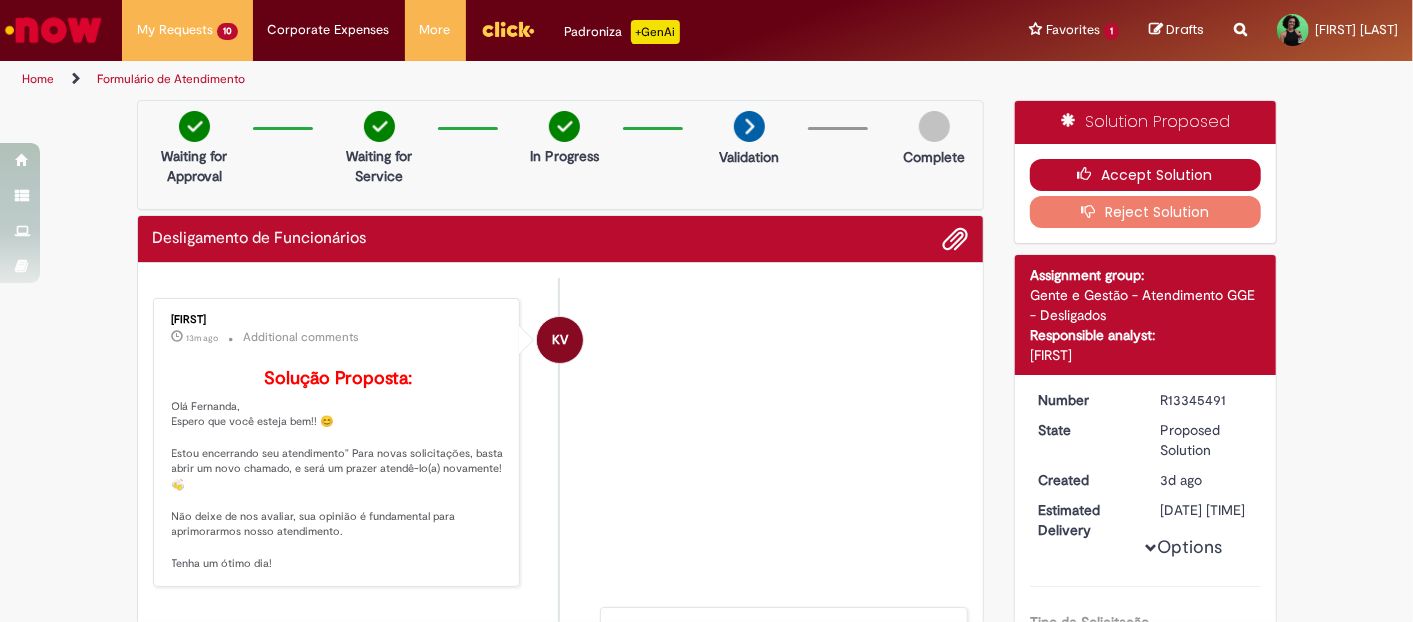 click on "Accept Solution" at bounding box center [1145, 175] 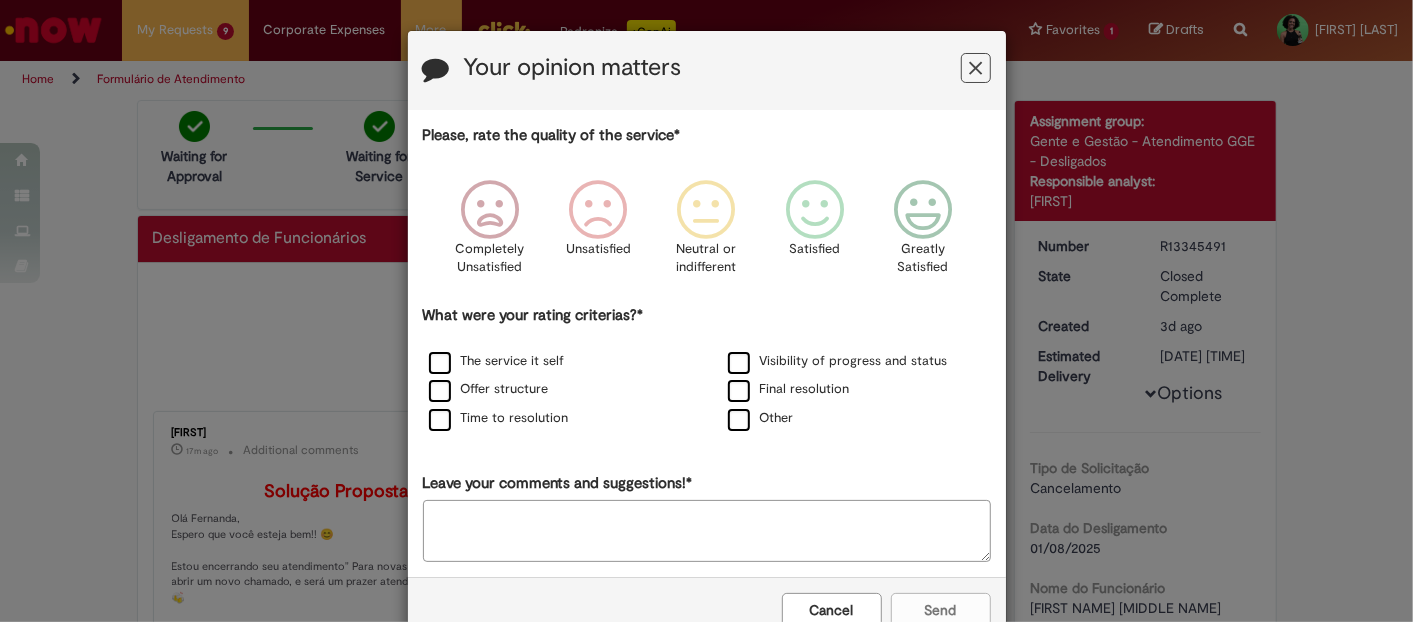 click at bounding box center (976, 68) 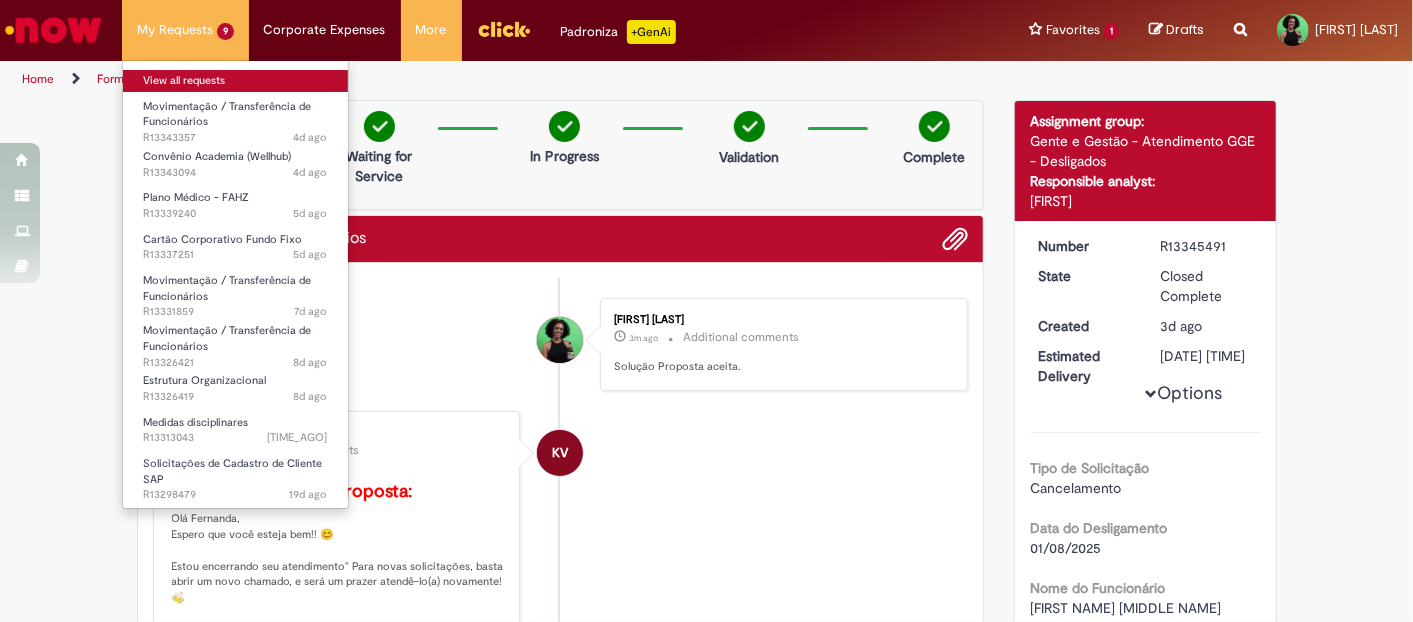 click on "View all requests" at bounding box center (235, 81) 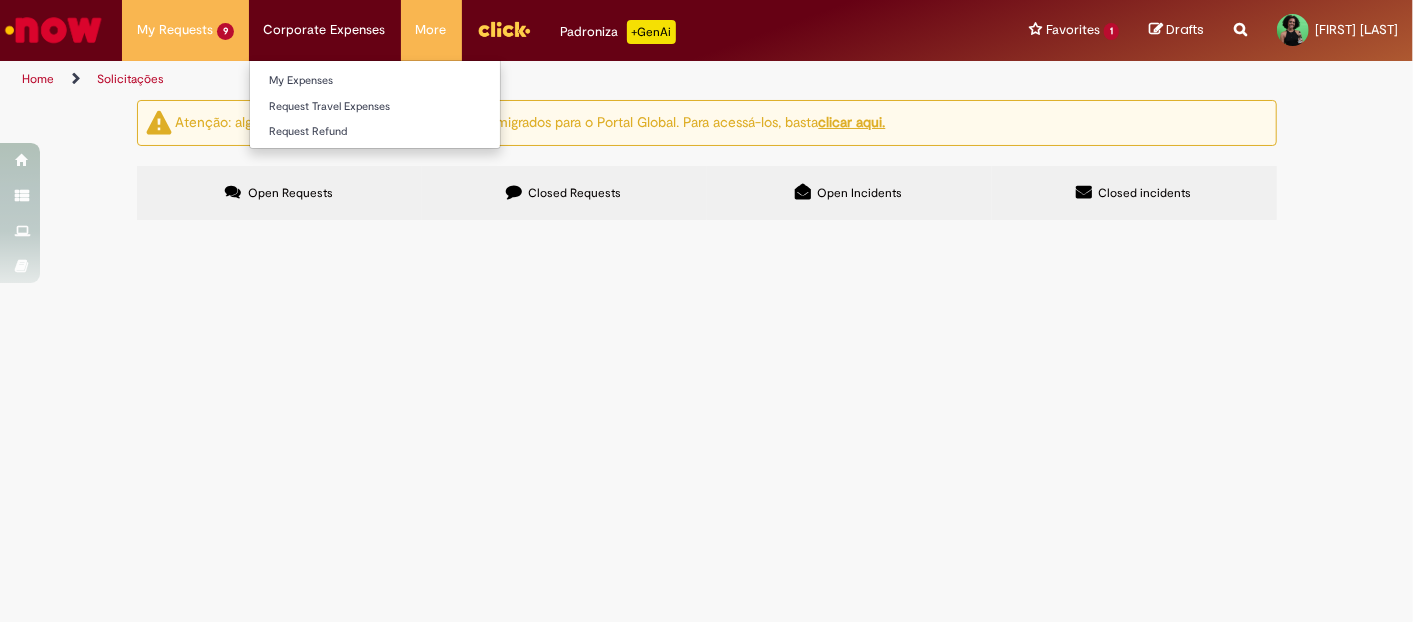 scroll, scrollTop: 340, scrollLeft: 0, axis: vertical 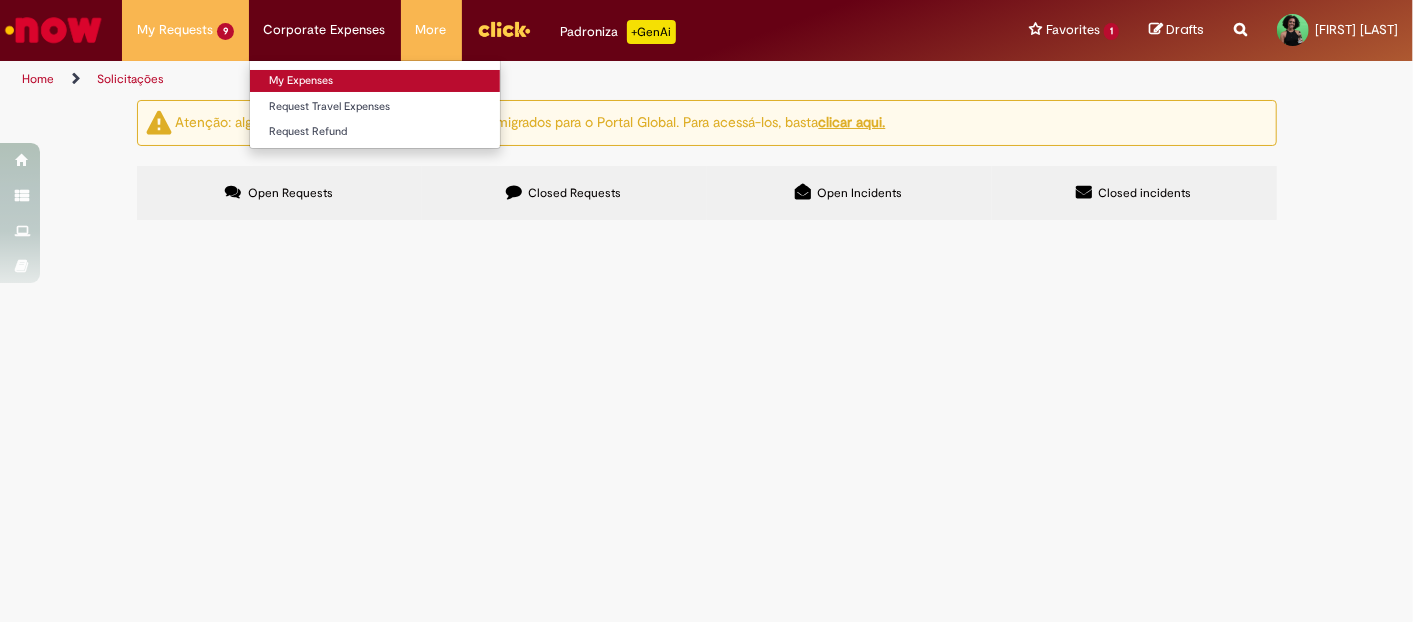 click on "My Expenses" at bounding box center [375, 81] 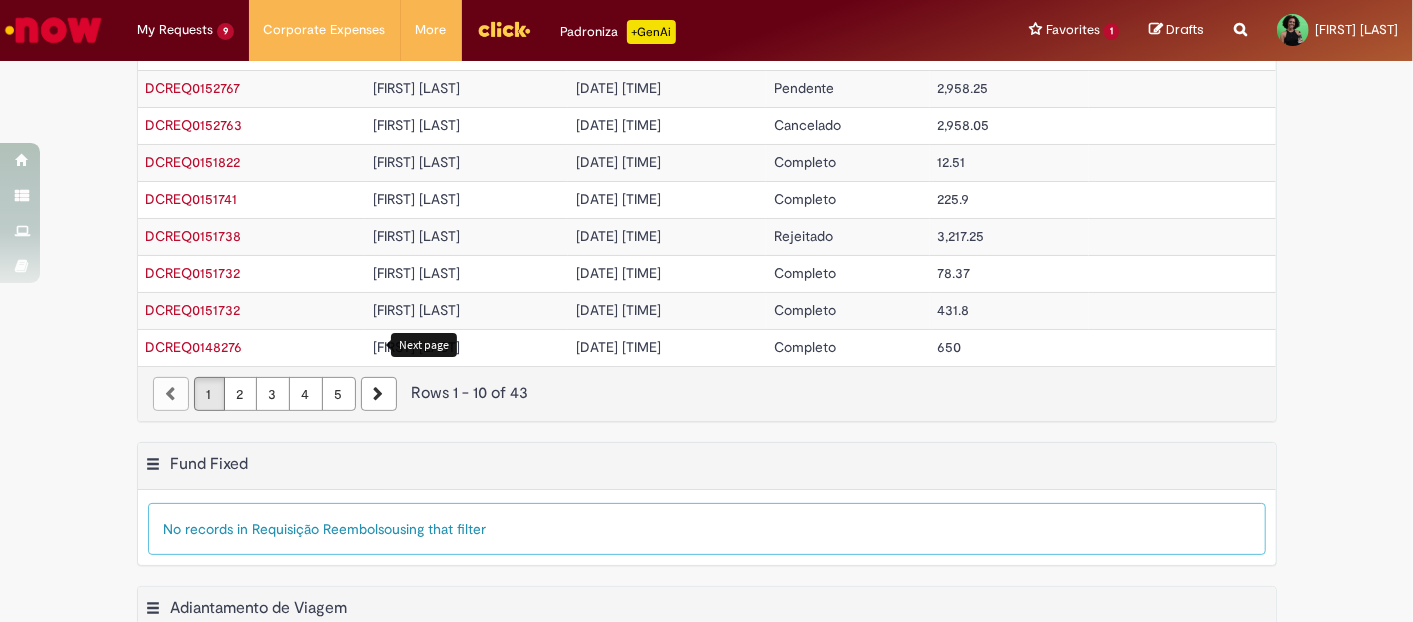 scroll, scrollTop: 333, scrollLeft: 0, axis: vertical 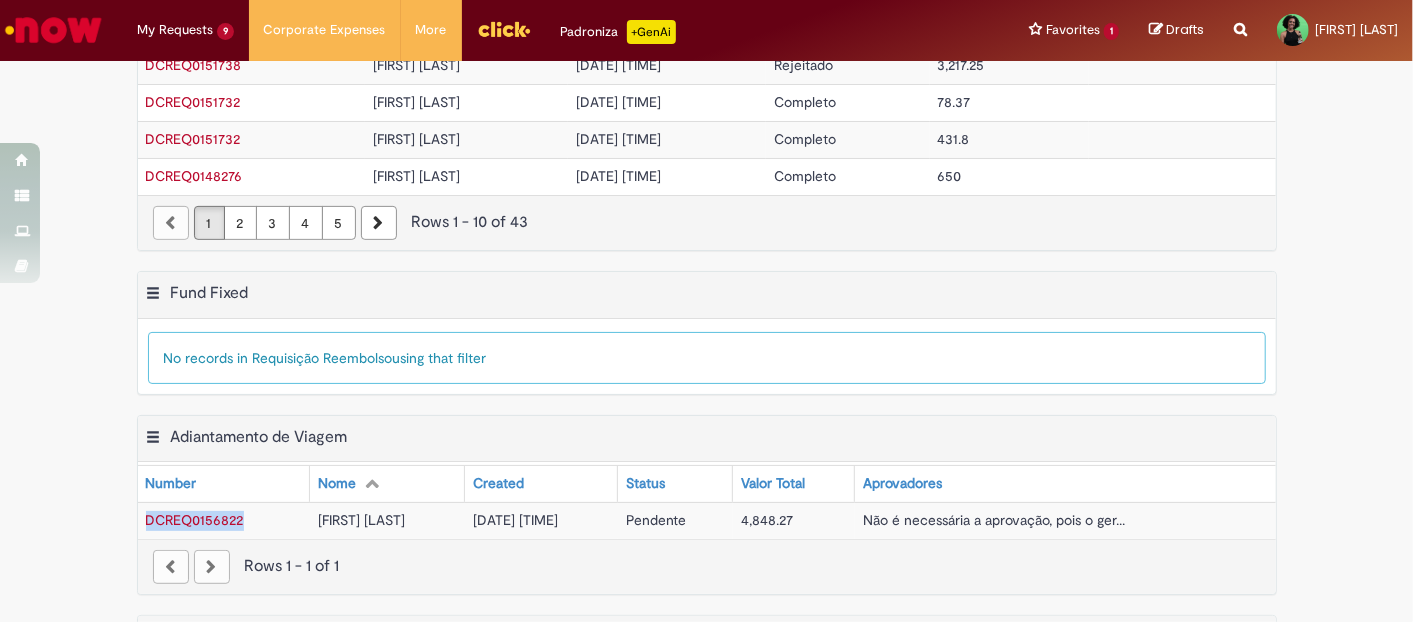 drag, startPoint x: 251, startPoint y: 516, endPoint x: 137, endPoint y: 503, distance: 114.73883 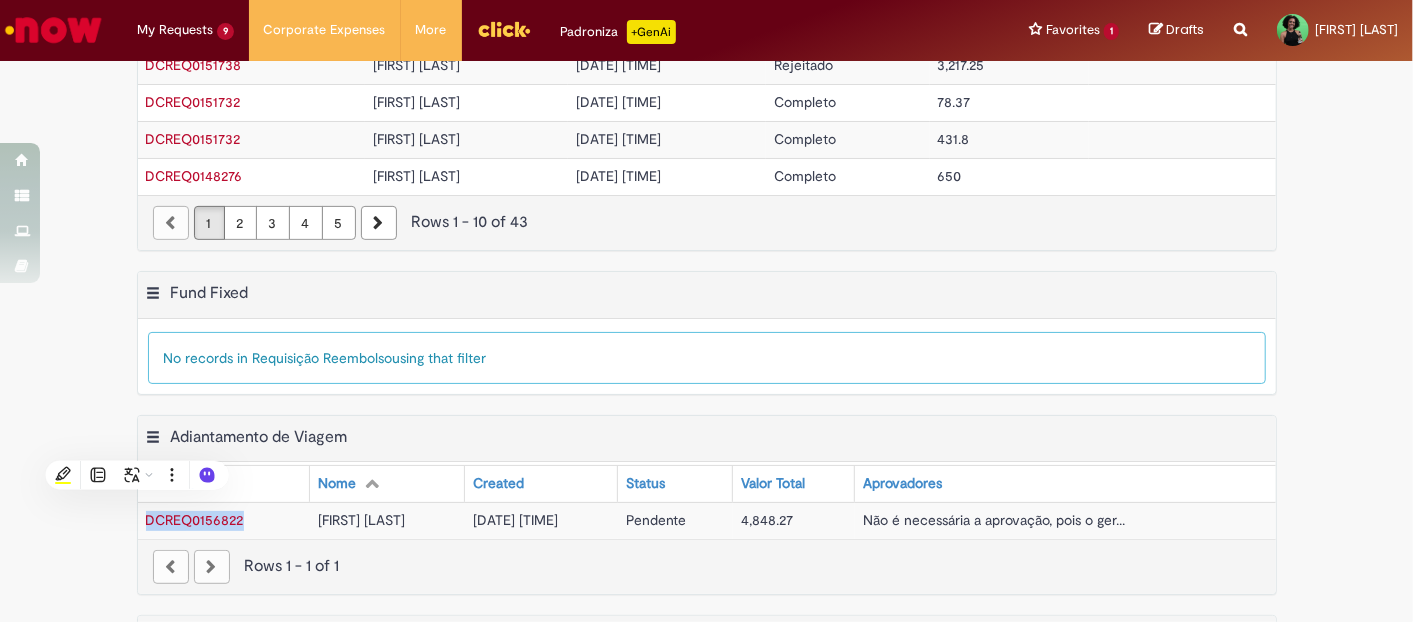 copy on "DCREQ0156822" 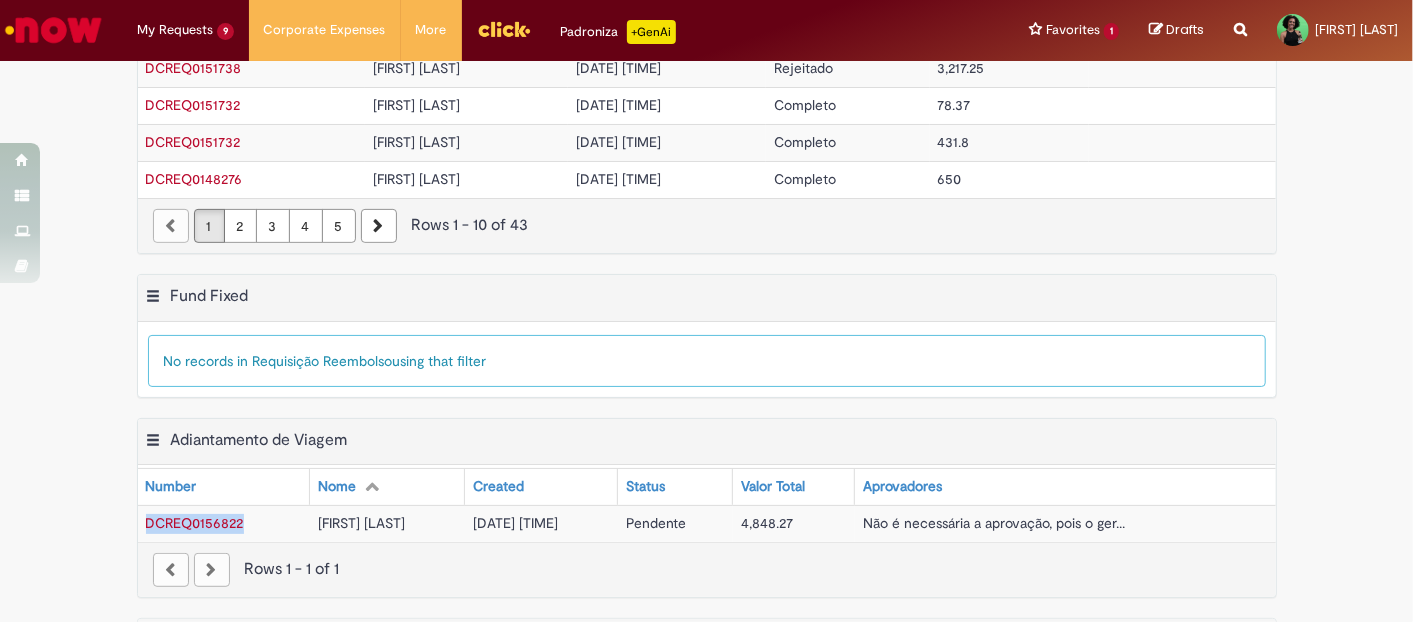 scroll, scrollTop: 0, scrollLeft: 0, axis: both 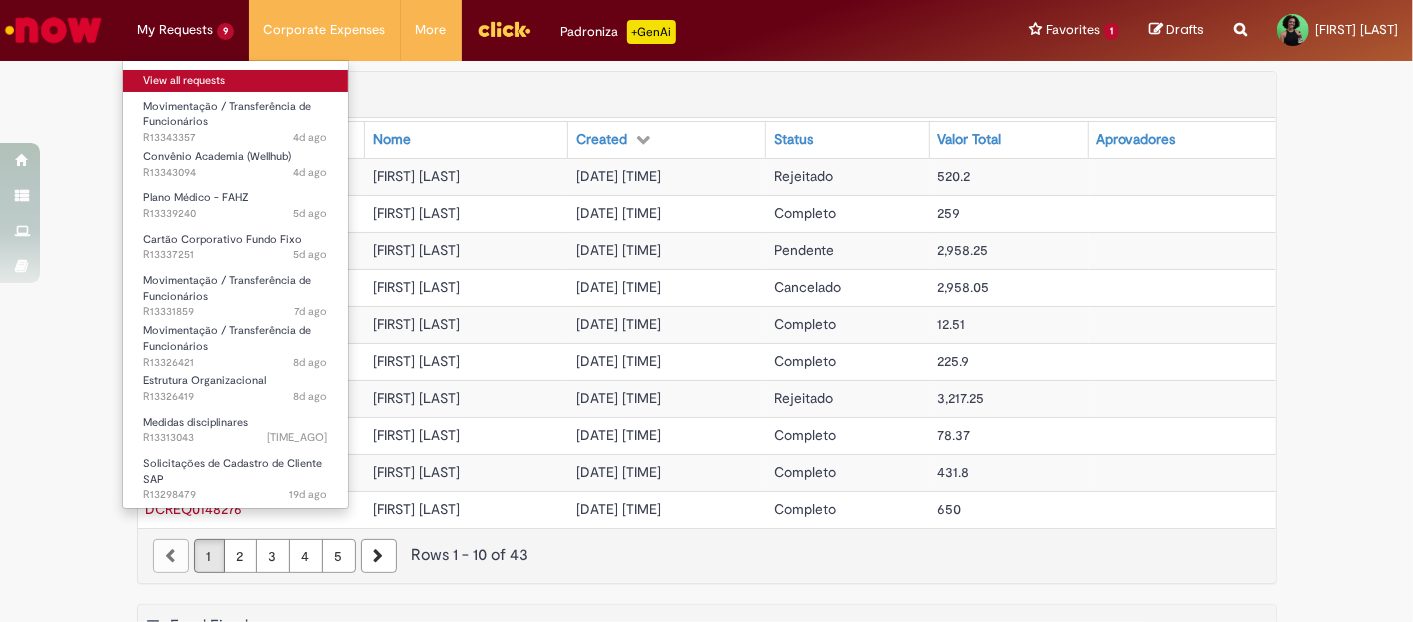 click on "View all requests" at bounding box center [235, 81] 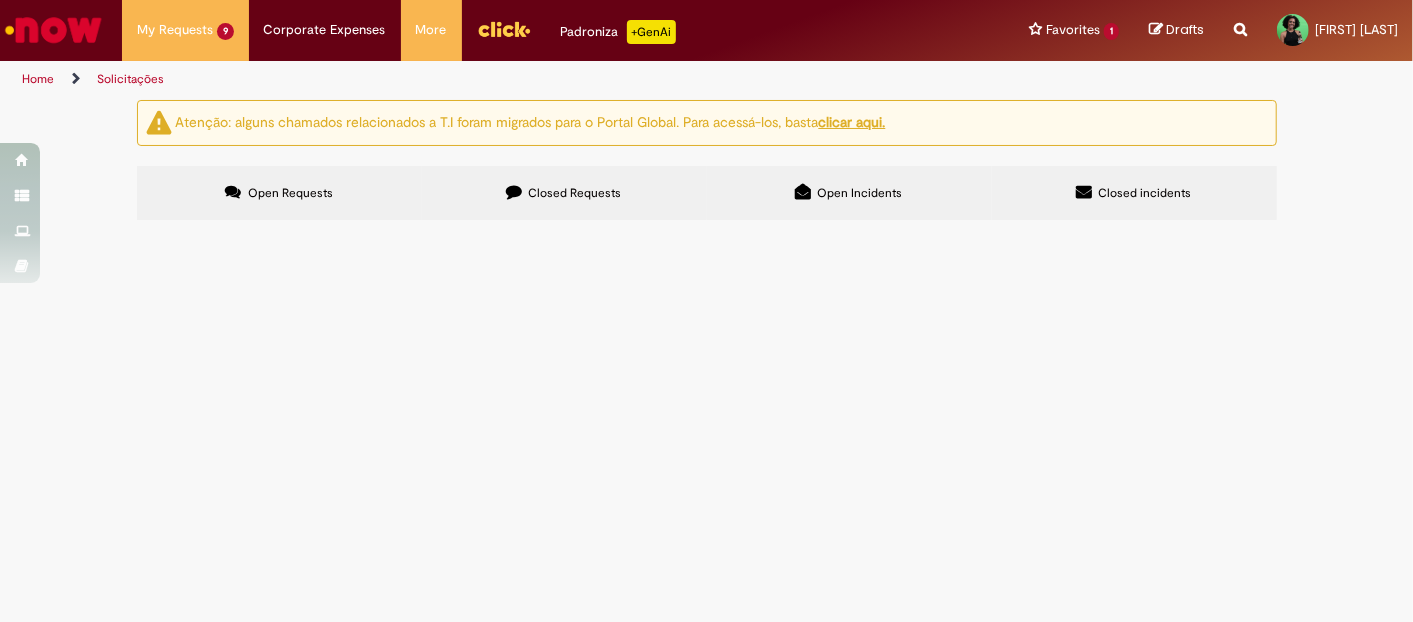 scroll, scrollTop: 451, scrollLeft: 0, axis: vertical 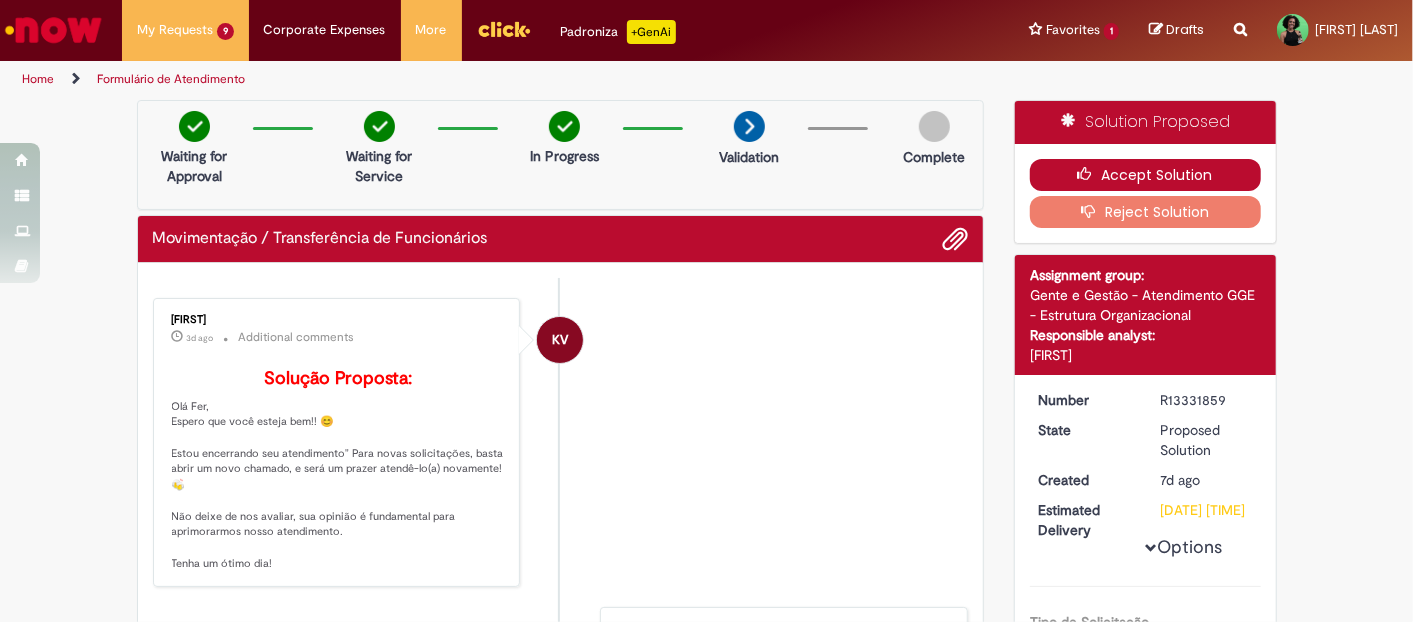click on "Accept Solution" at bounding box center [1145, 175] 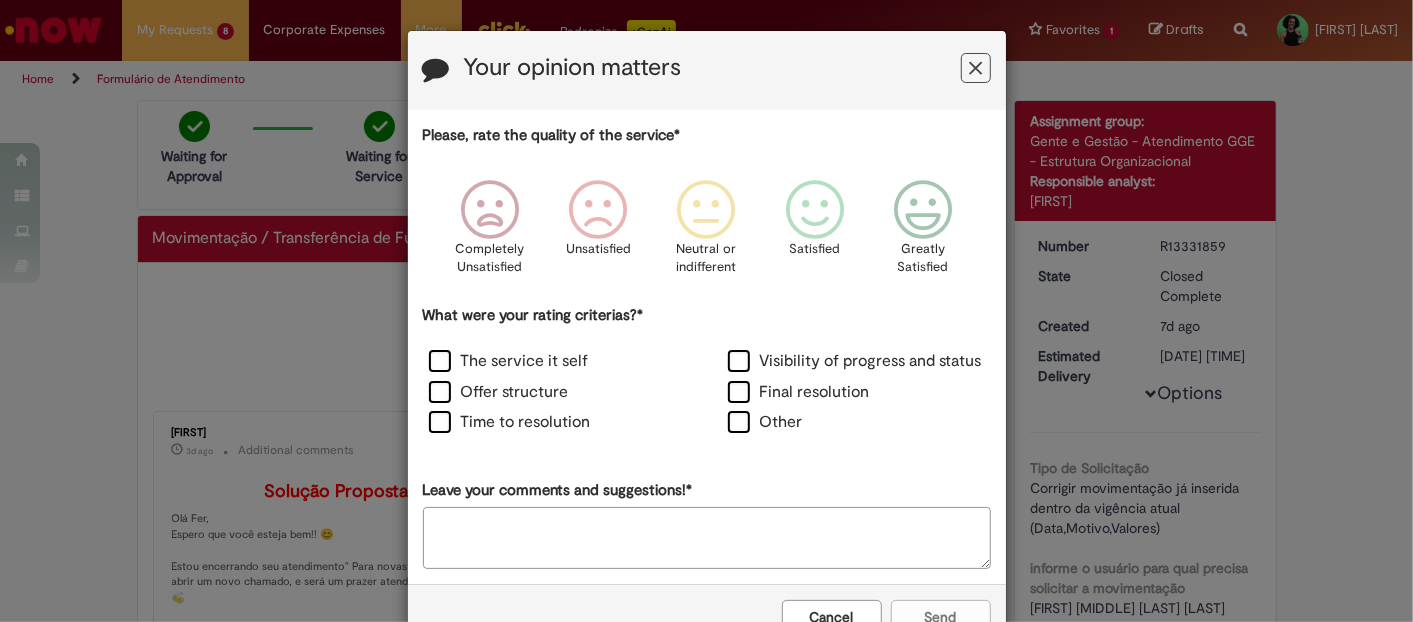 click on "Your opinion matters" at bounding box center [707, 70] 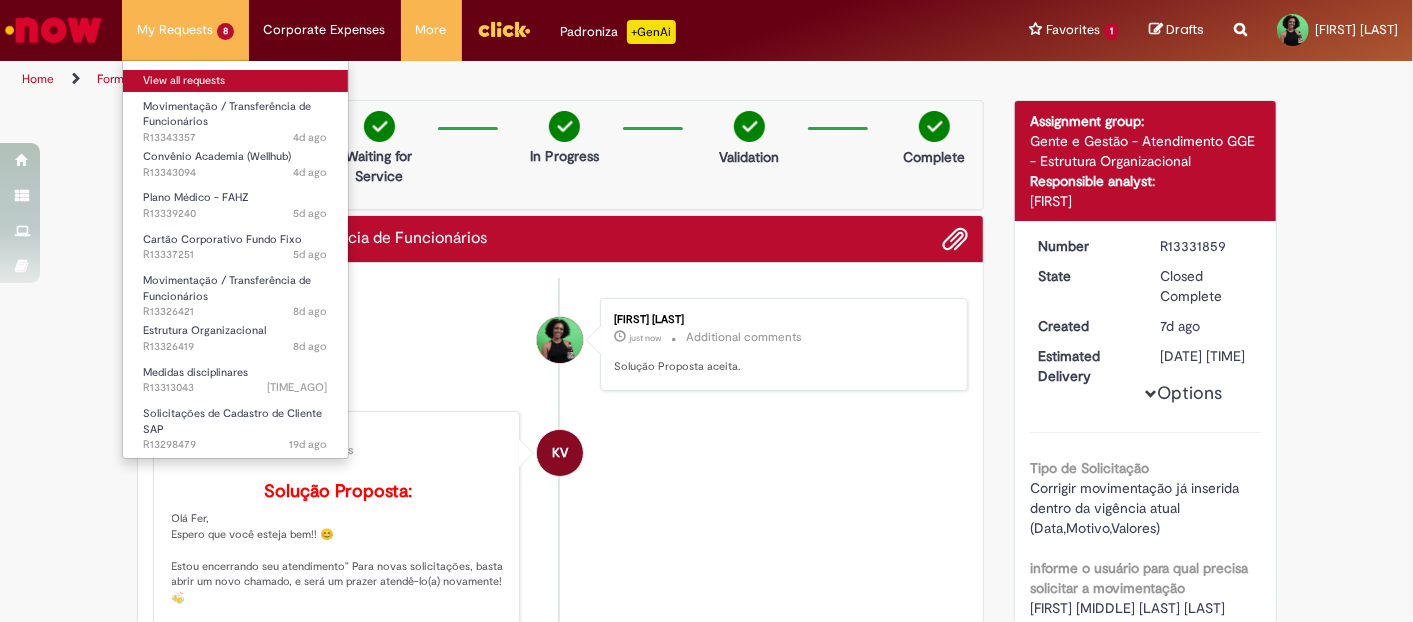 click on "View all requests" at bounding box center (235, 81) 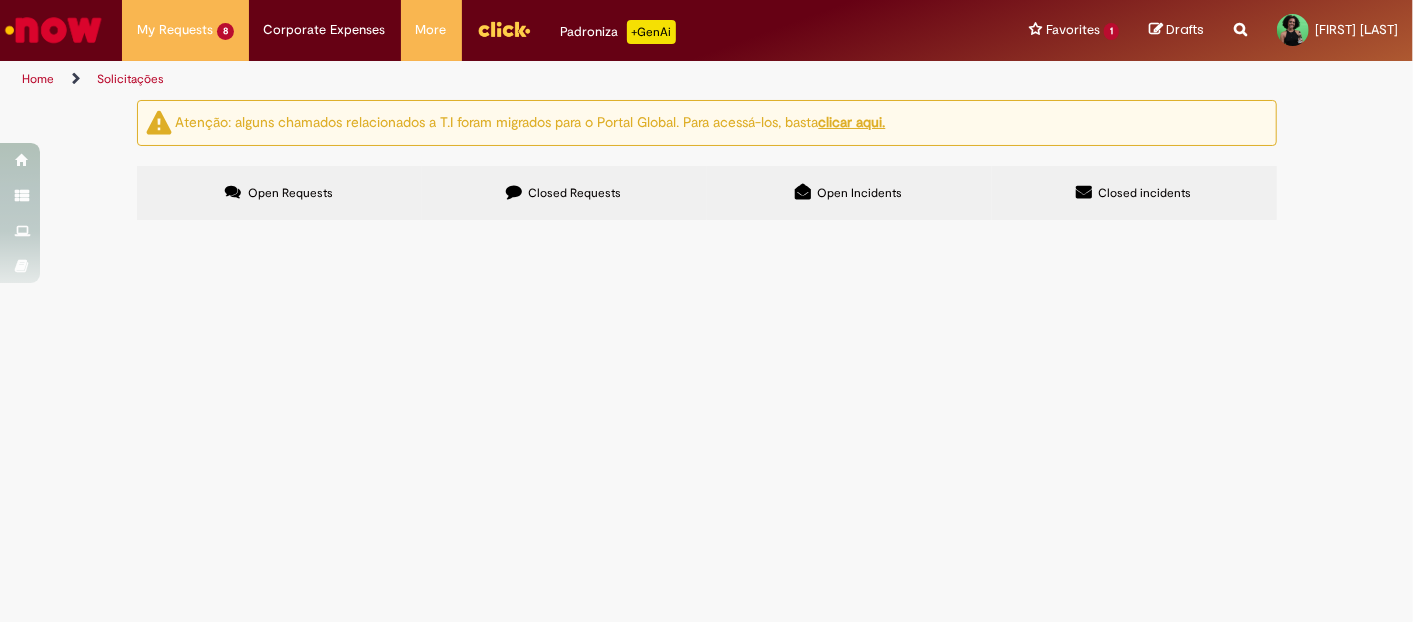 scroll, scrollTop: 111, scrollLeft: 0, axis: vertical 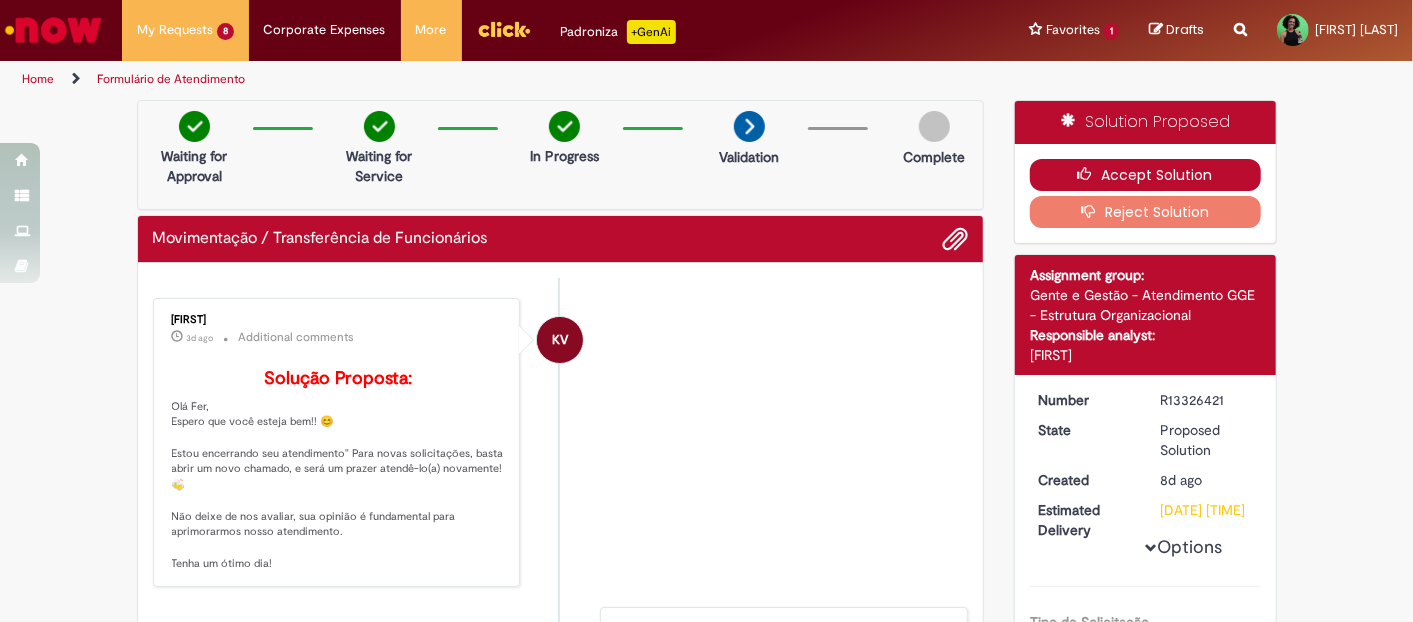 click on "Accept Solution" at bounding box center [1145, 175] 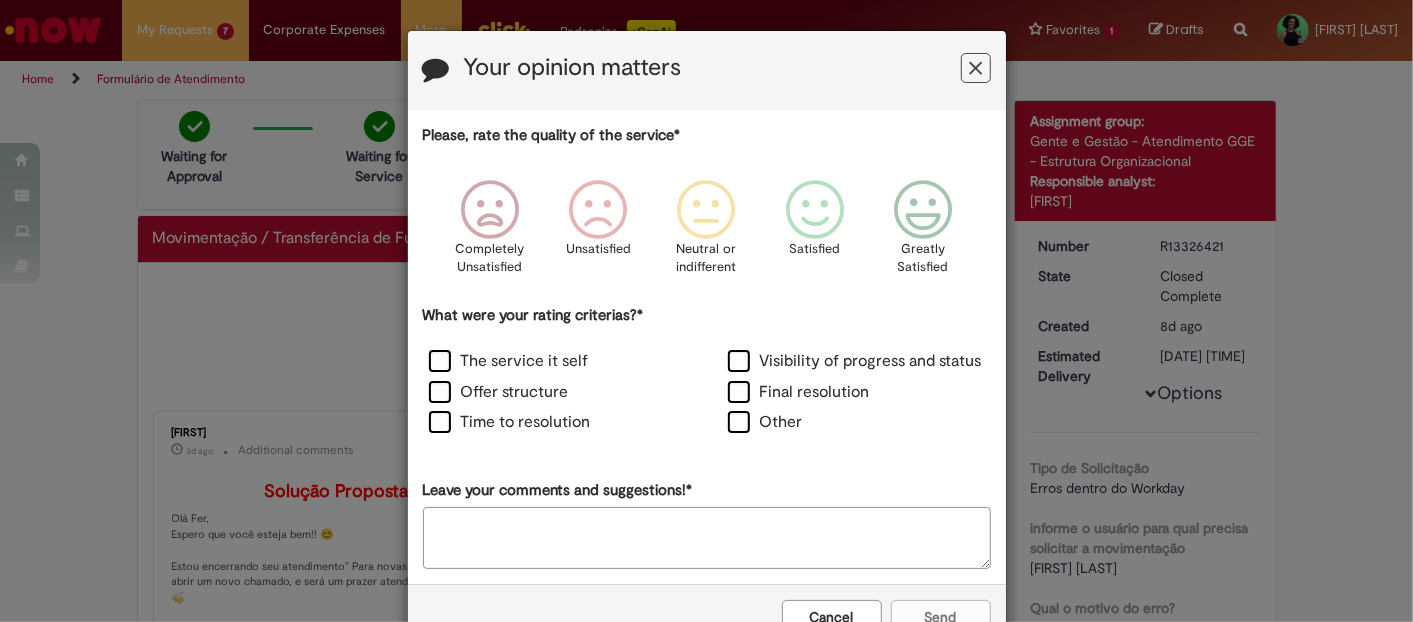 click on "Cancel" at bounding box center [832, 617] 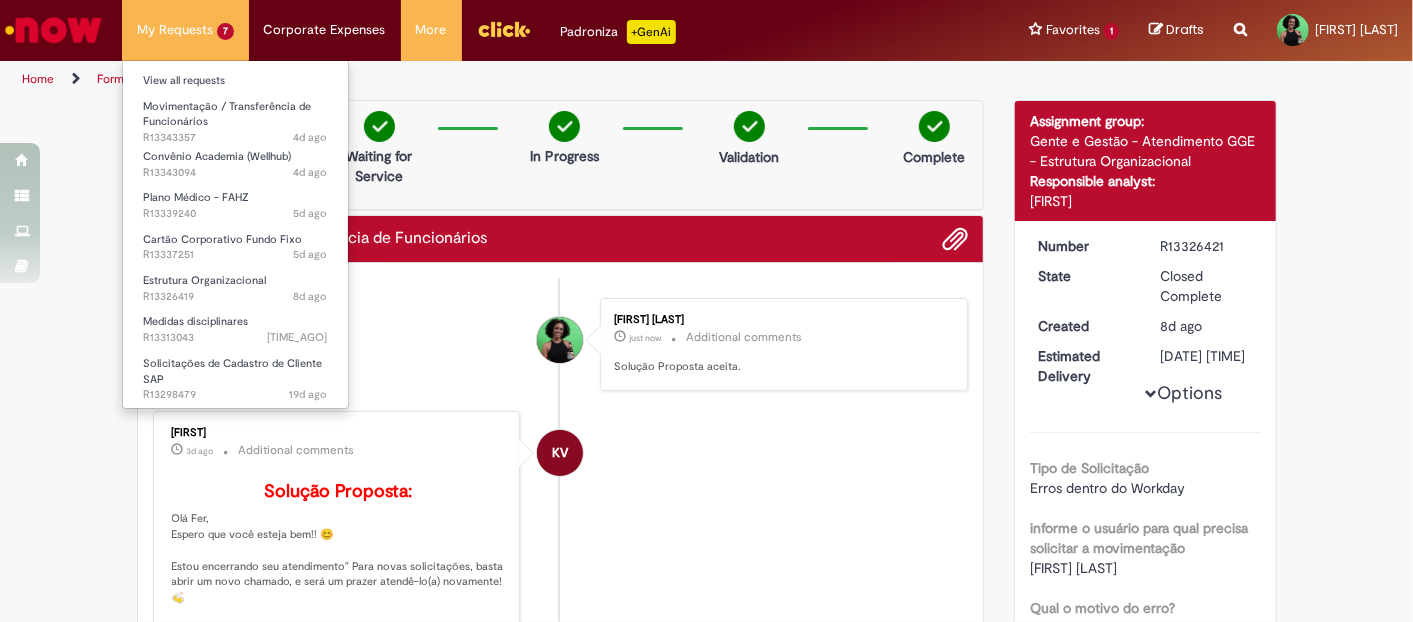 click on "My Requests   7
View all requests
Movimentacao / Transferencia de Funcionarios
4d ago 4 days ago  R13343357
Convenio Academia (Wellhub)
4d ago 4 days ago  R13343094
Plano Medico - FAHZ
5d ago 5 days ago  R13339240
Cartao Corporativo Fundo Fixo
5d ago 5 days ago  R13337251
Estrutura Organizacional
8d ago 8 days ago  R13326419
Medidas disciplinares
13d ago 13 days ago  R13313043
Solicitacoes de Cadastro de Cliente SAP
19d ago 19 days ago  R13298479" at bounding box center (185, 30) 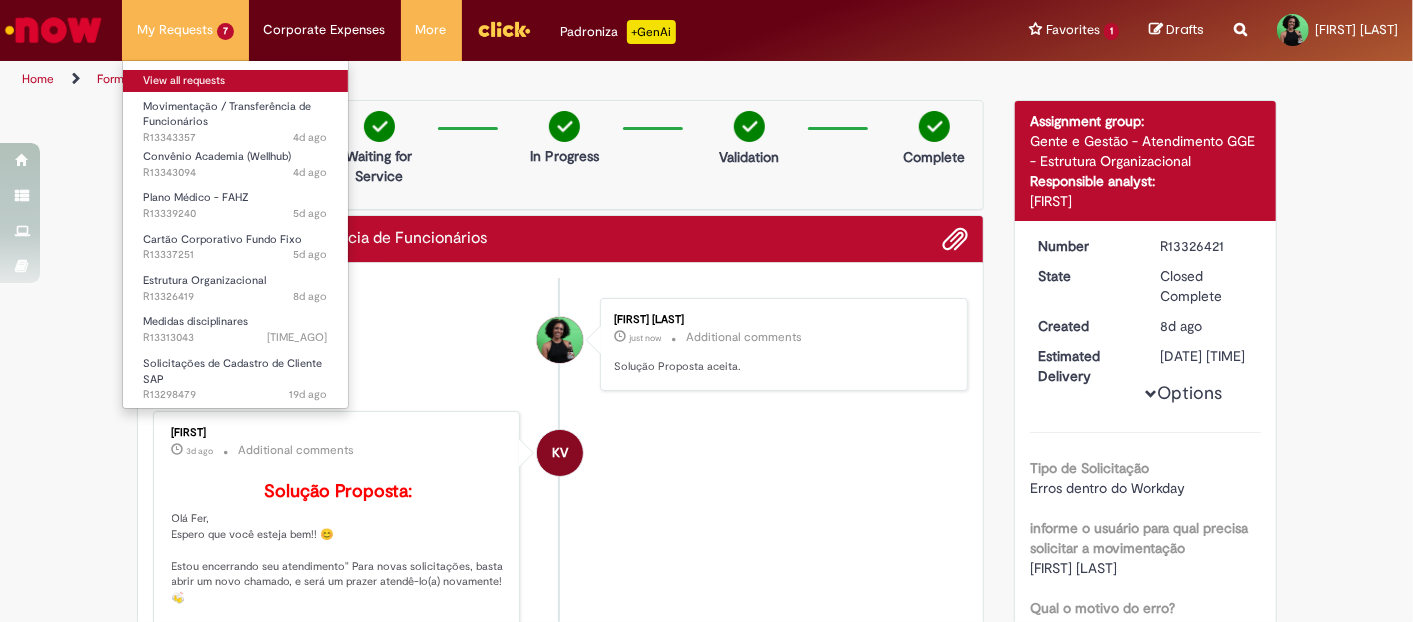 click on "View all requests" at bounding box center [235, 81] 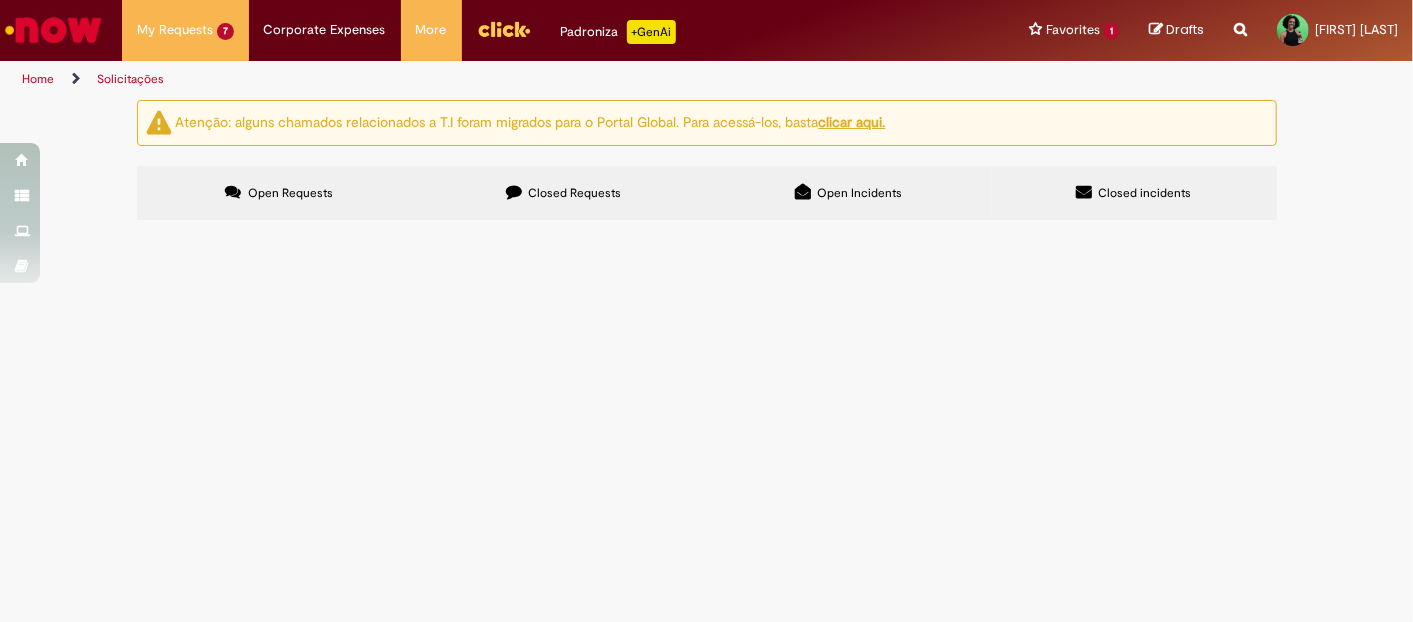 scroll, scrollTop: 222, scrollLeft: 0, axis: vertical 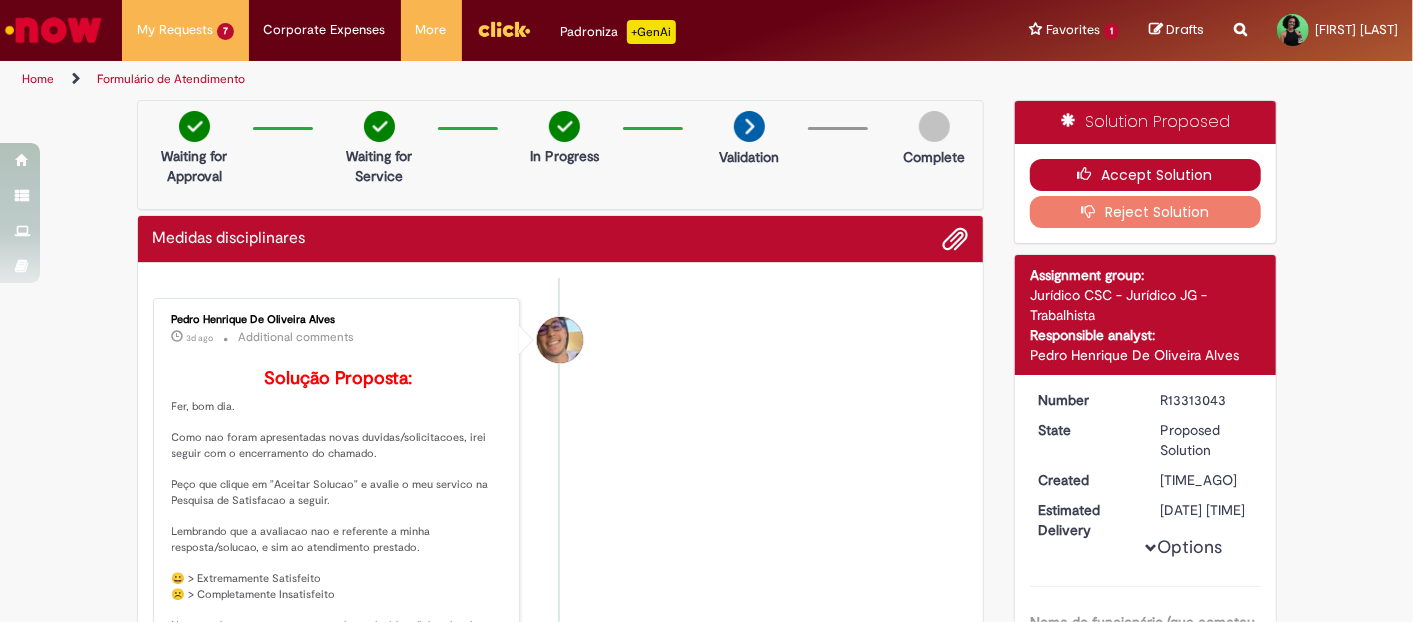 click on "Accept Solution" at bounding box center (1145, 175) 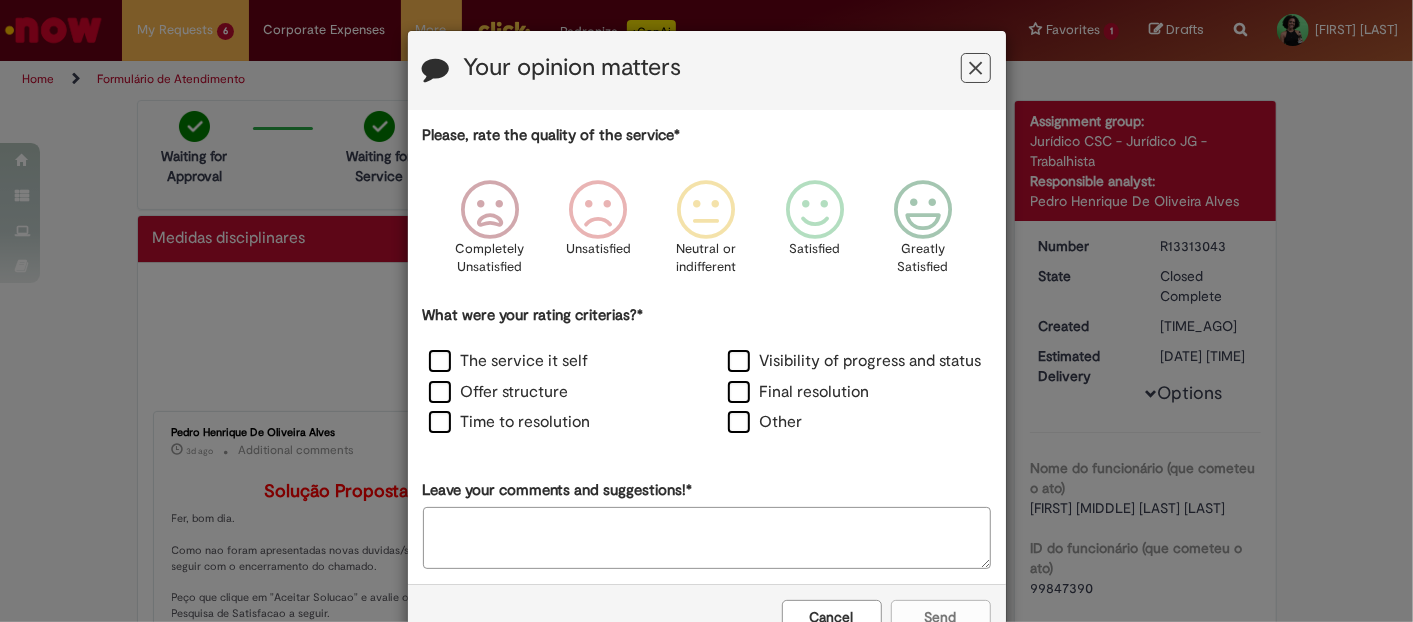 click on "Cancel" at bounding box center (832, 617) 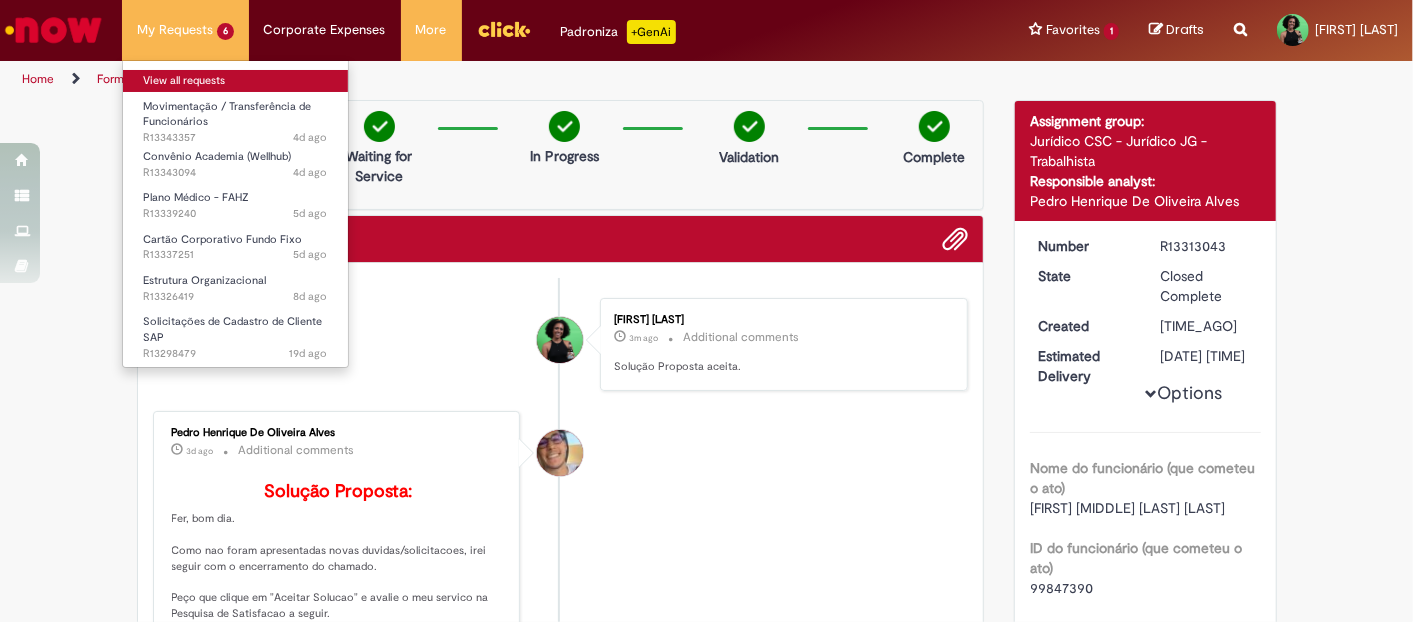 click on "View all requests" at bounding box center (235, 81) 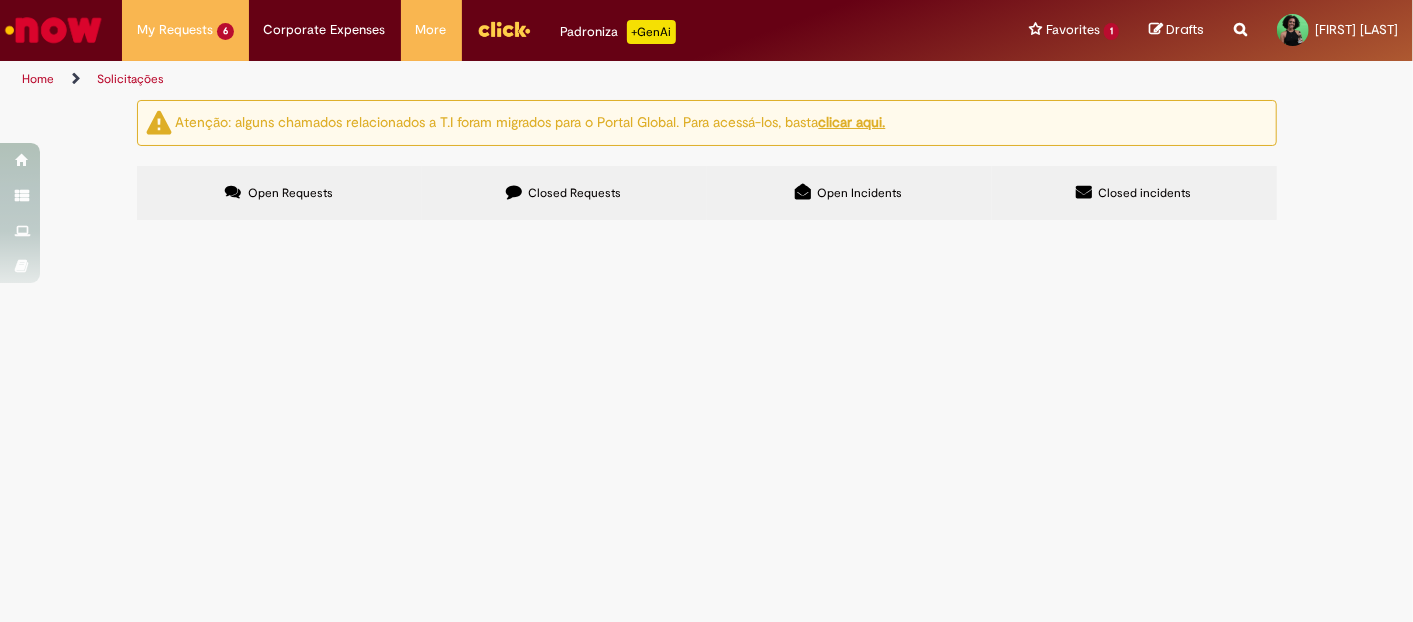 scroll, scrollTop: 195, scrollLeft: 0, axis: vertical 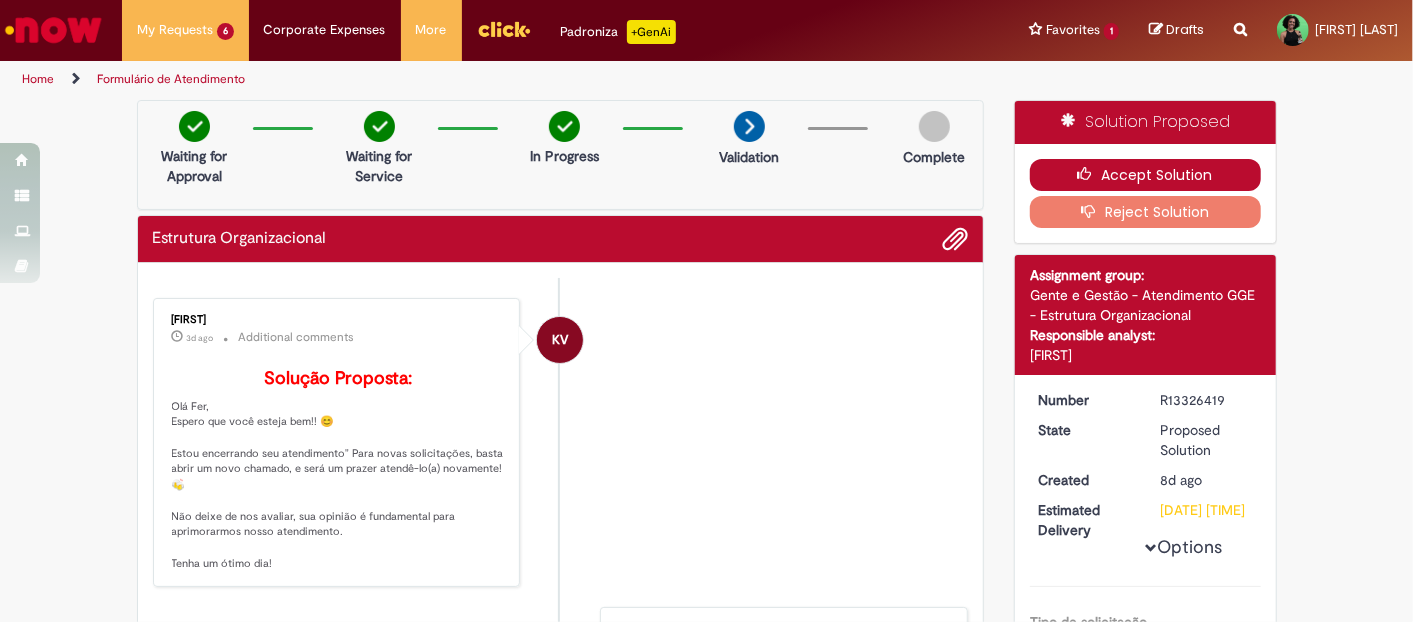 click on "Accept Solution" at bounding box center (1145, 175) 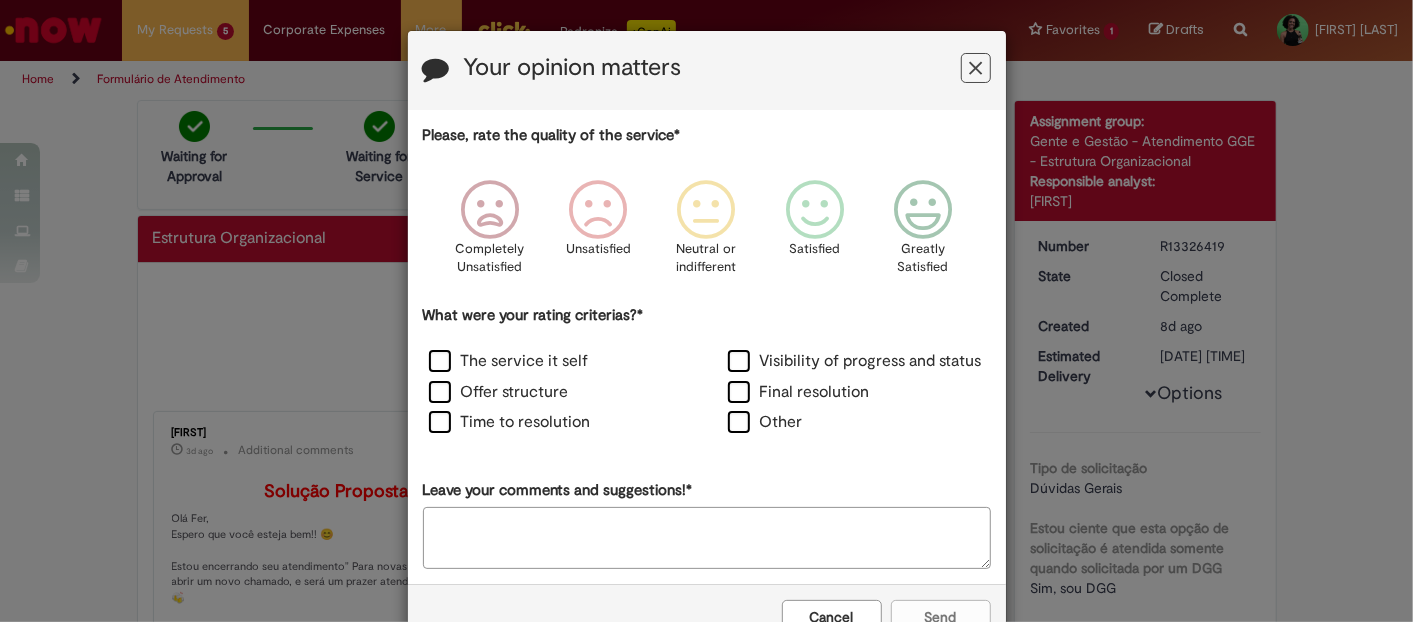 click on "Cancel" at bounding box center [832, 617] 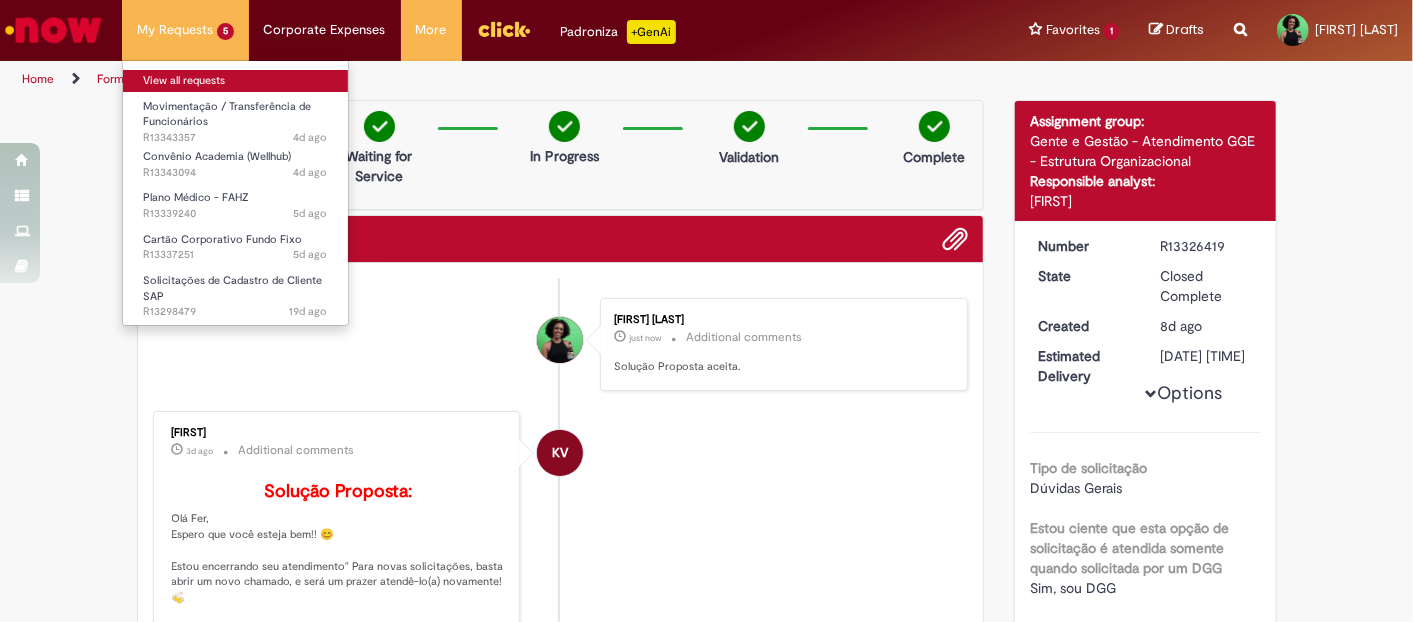 click on "View all requests" at bounding box center (235, 81) 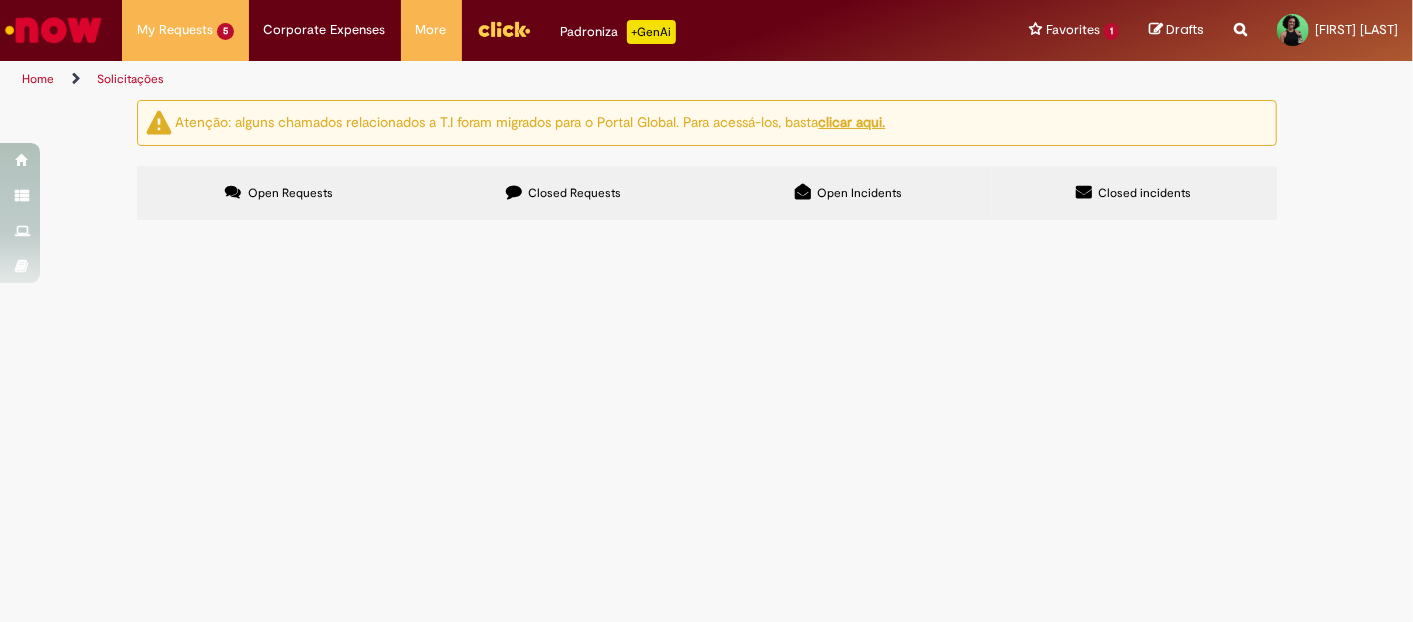 scroll, scrollTop: 127, scrollLeft: 0, axis: vertical 